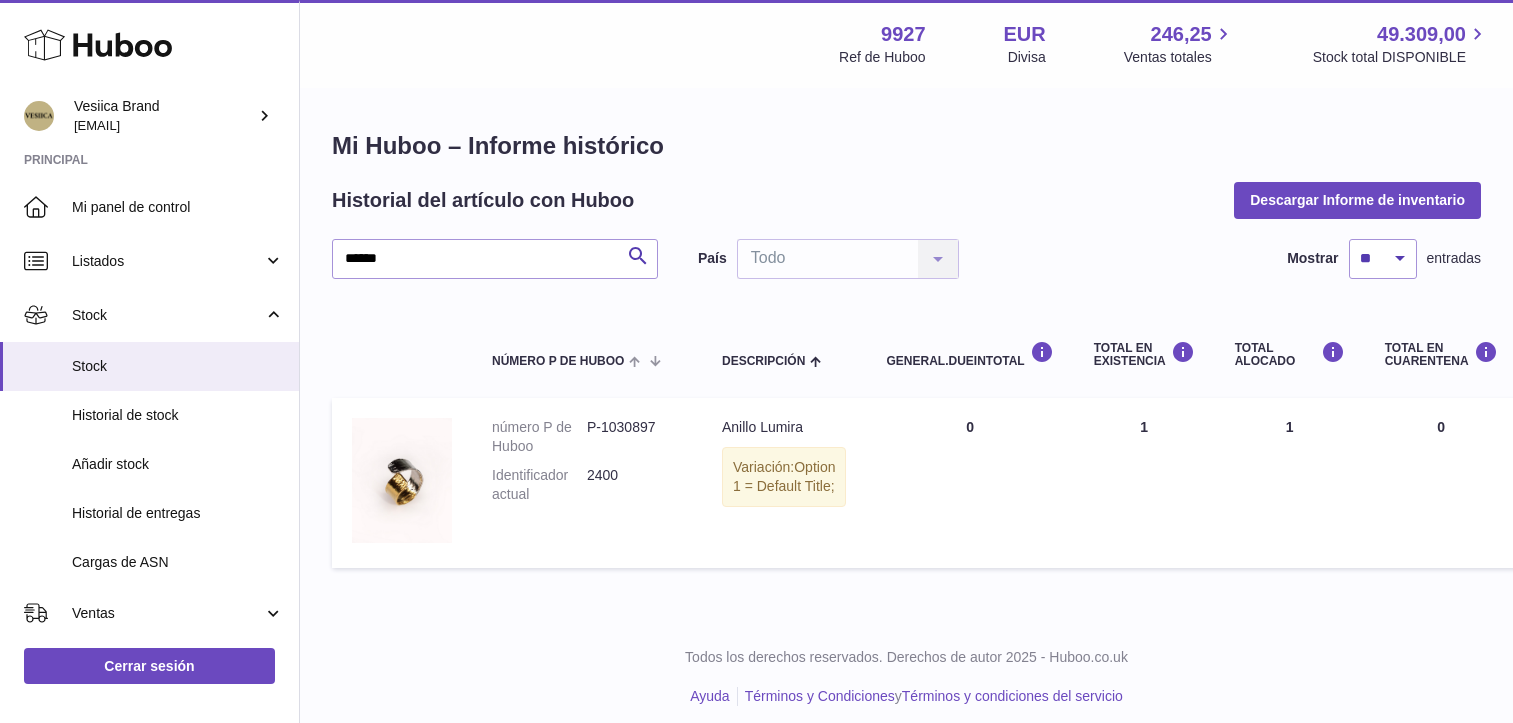 scroll, scrollTop: 0, scrollLeft: 0, axis: both 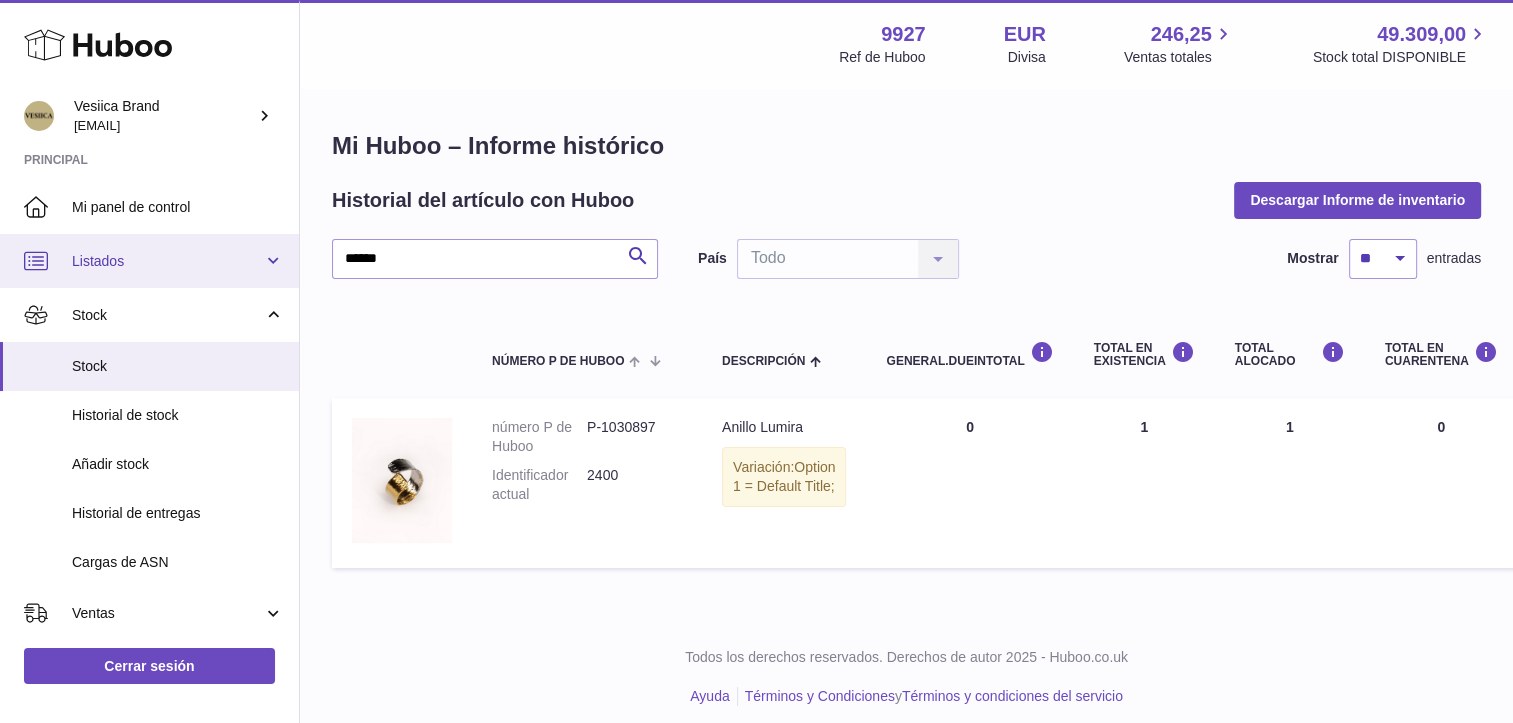 drag, startPoint x: 446, startPoint y: 262, endPoint x: 245, endPoint y: 259, distance: 201.02238 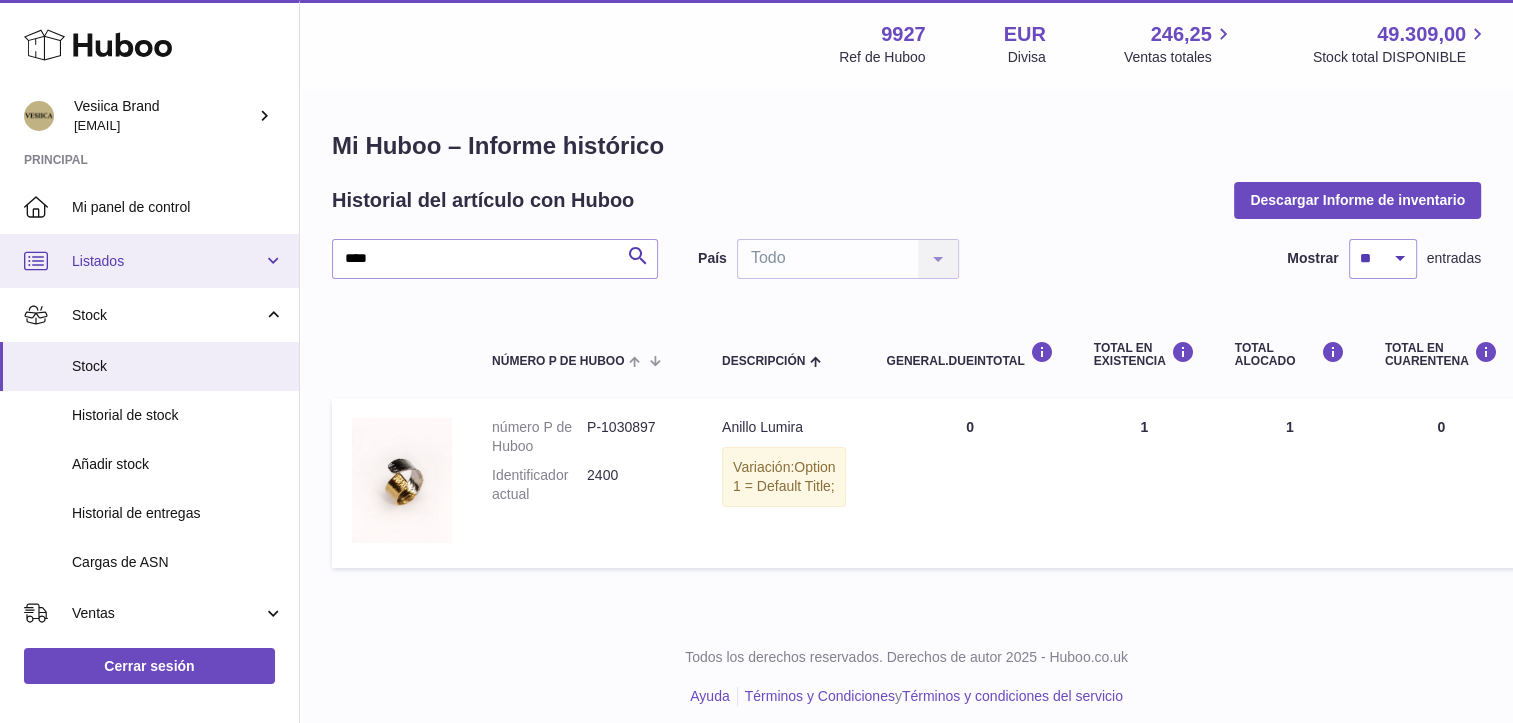 type on "****" 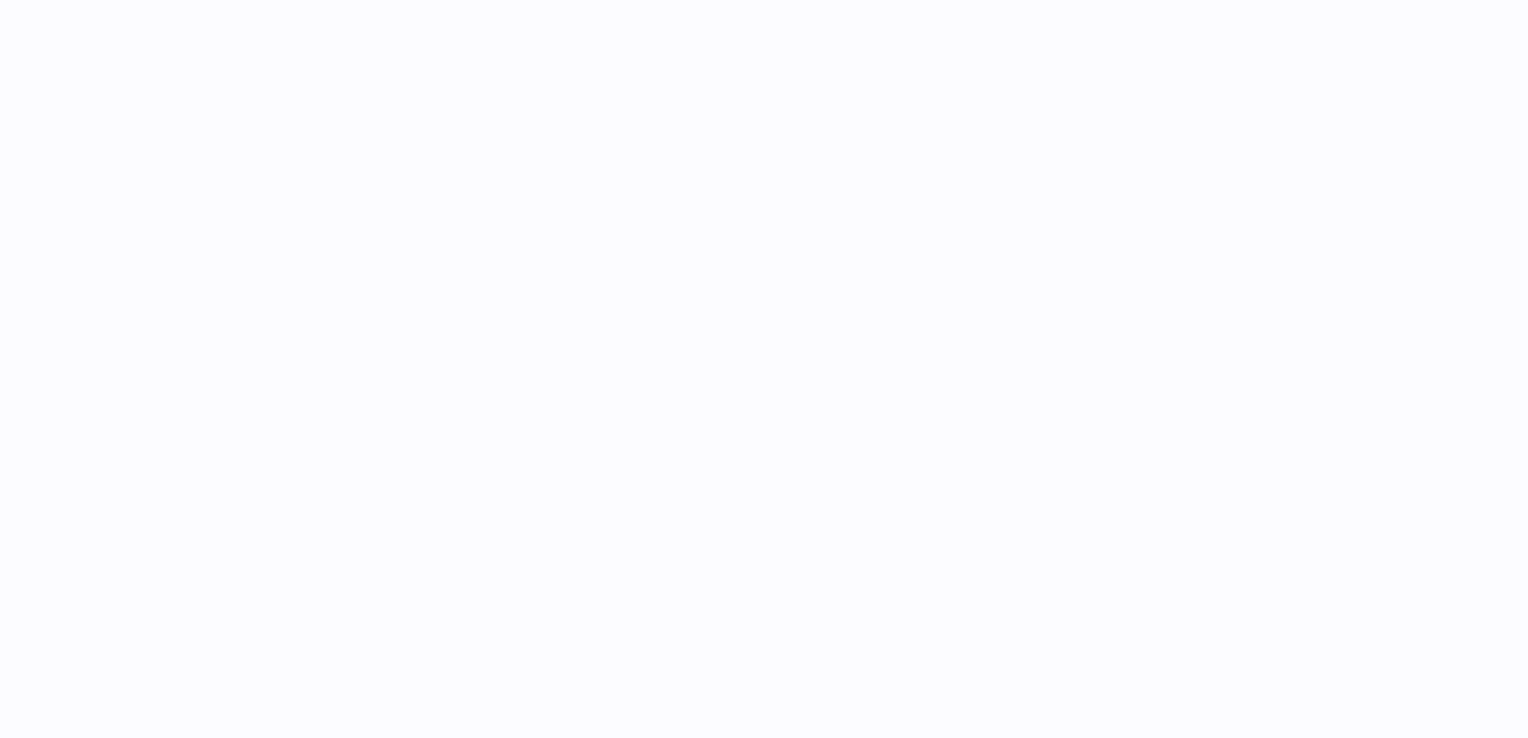 scroll, scrollTop: 0, scrollLeft: 0, axis: both 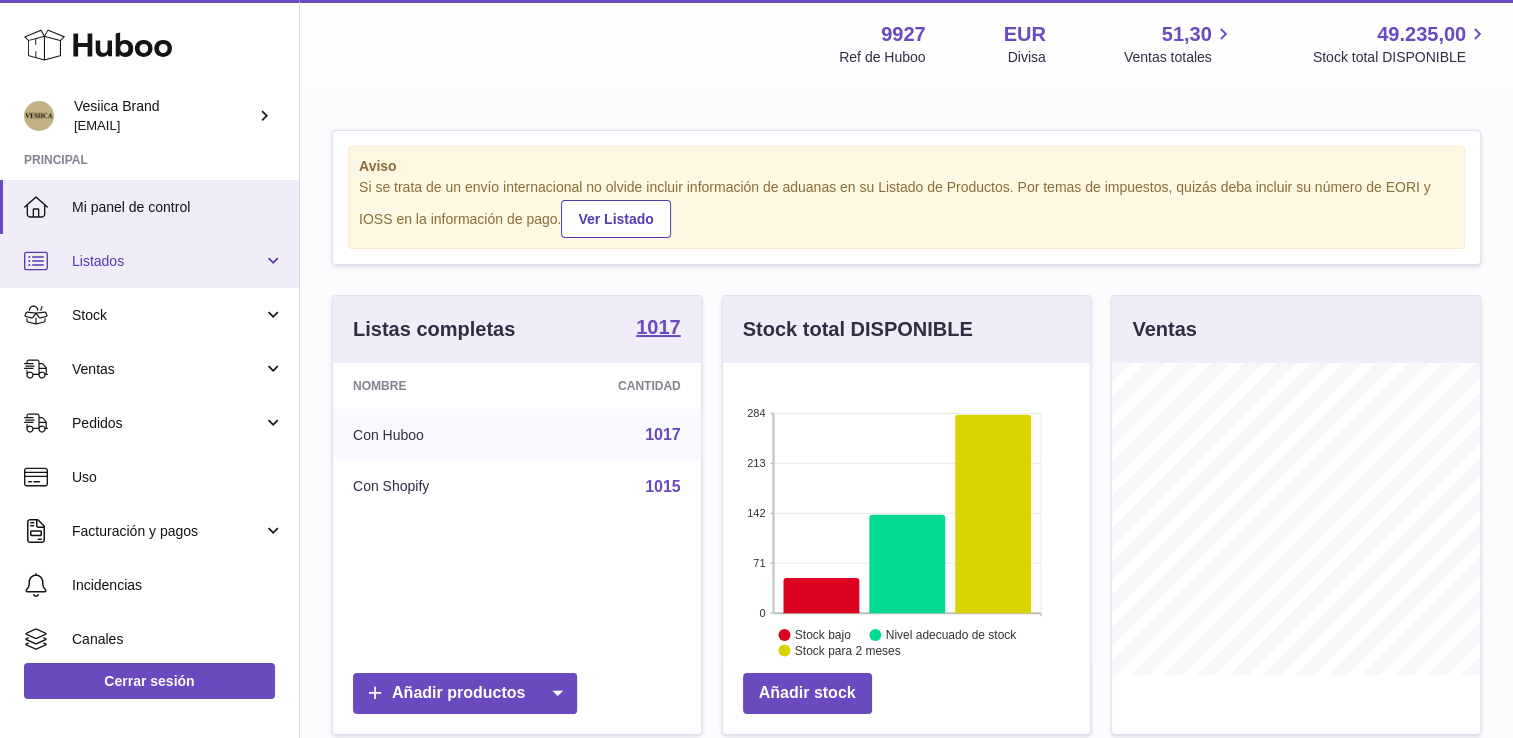 click on "Listados" at bounding box center [149, 261] 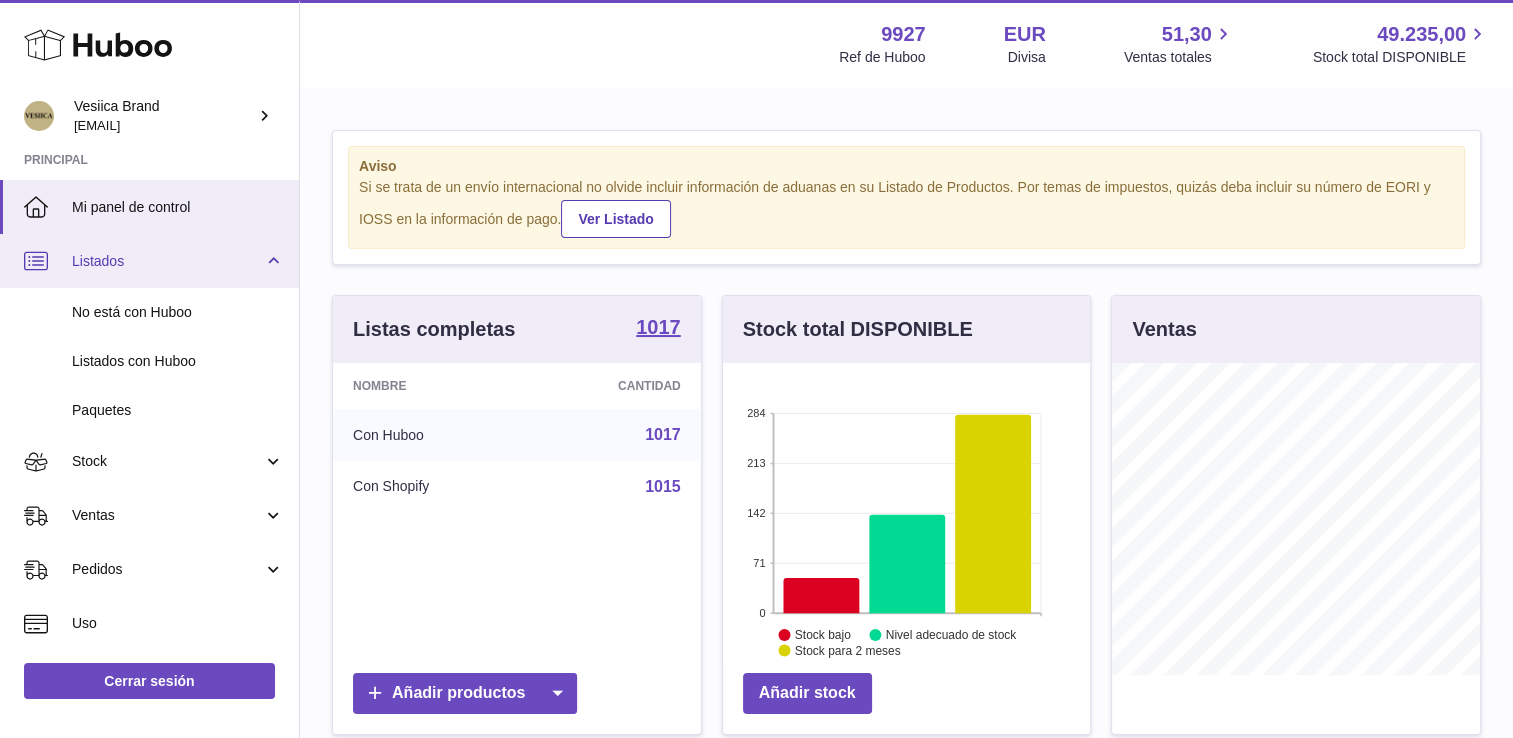 click on "Listados" at bounding box center [149, 261] 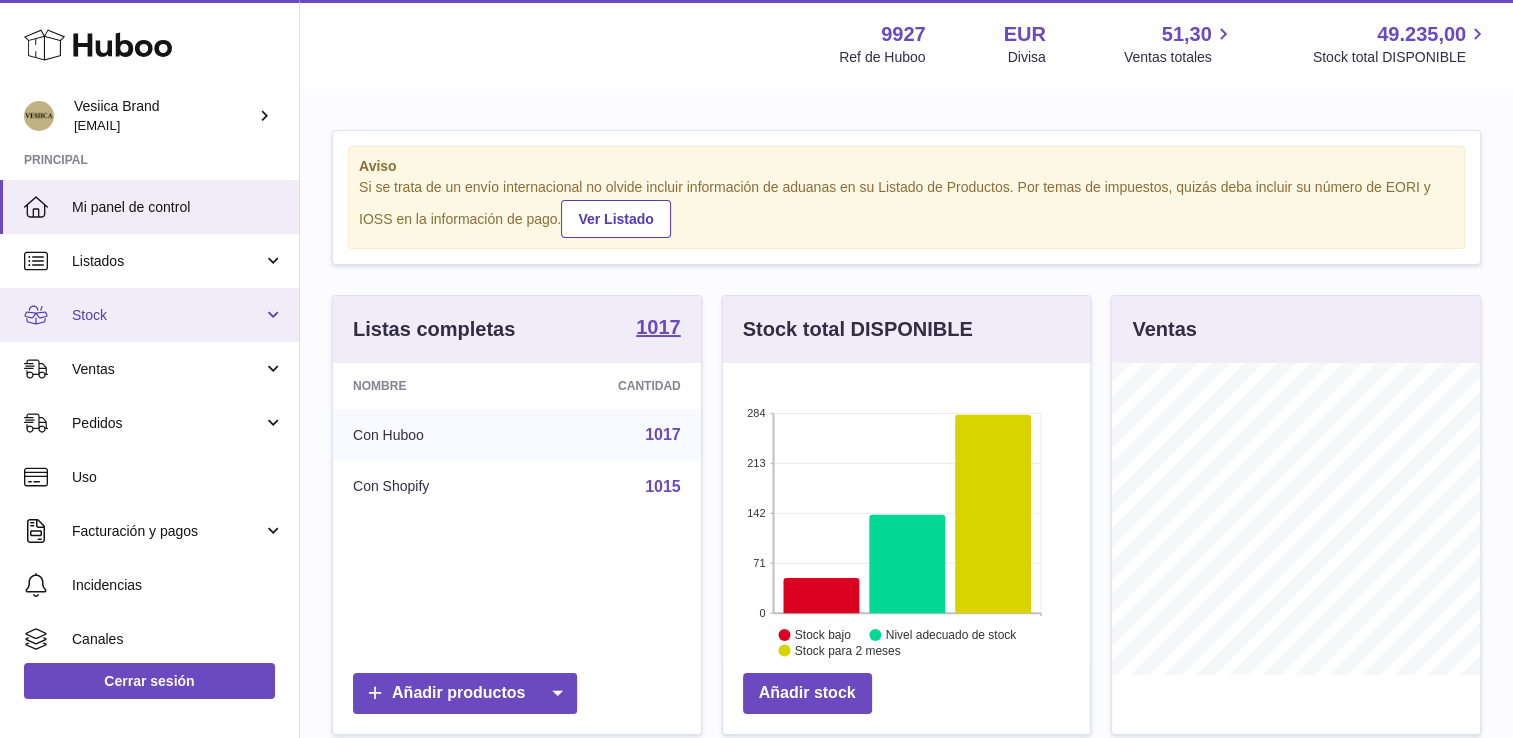 click on "Stock" at bounding box center [149, 315] 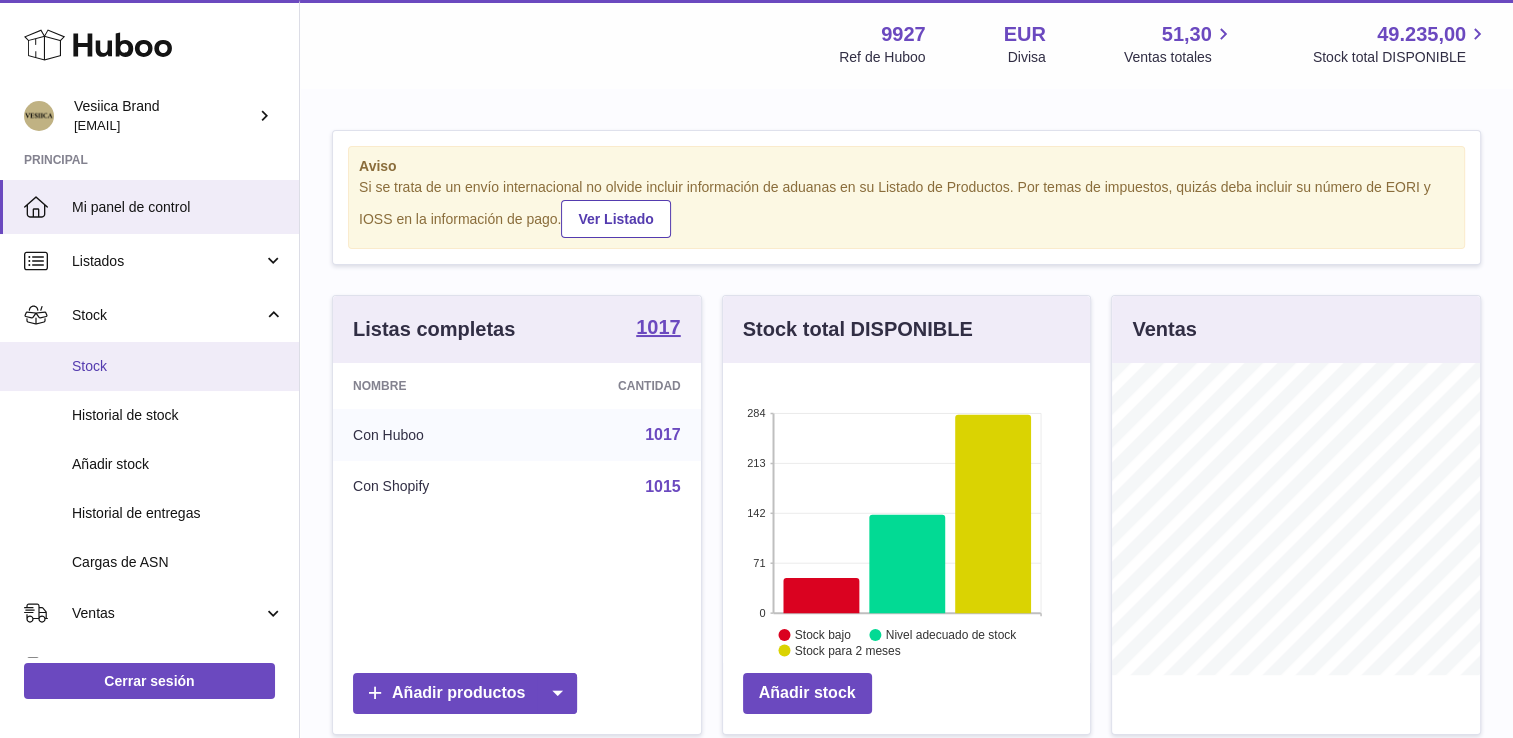 click on "Stock" at bounding box center [178, 366] 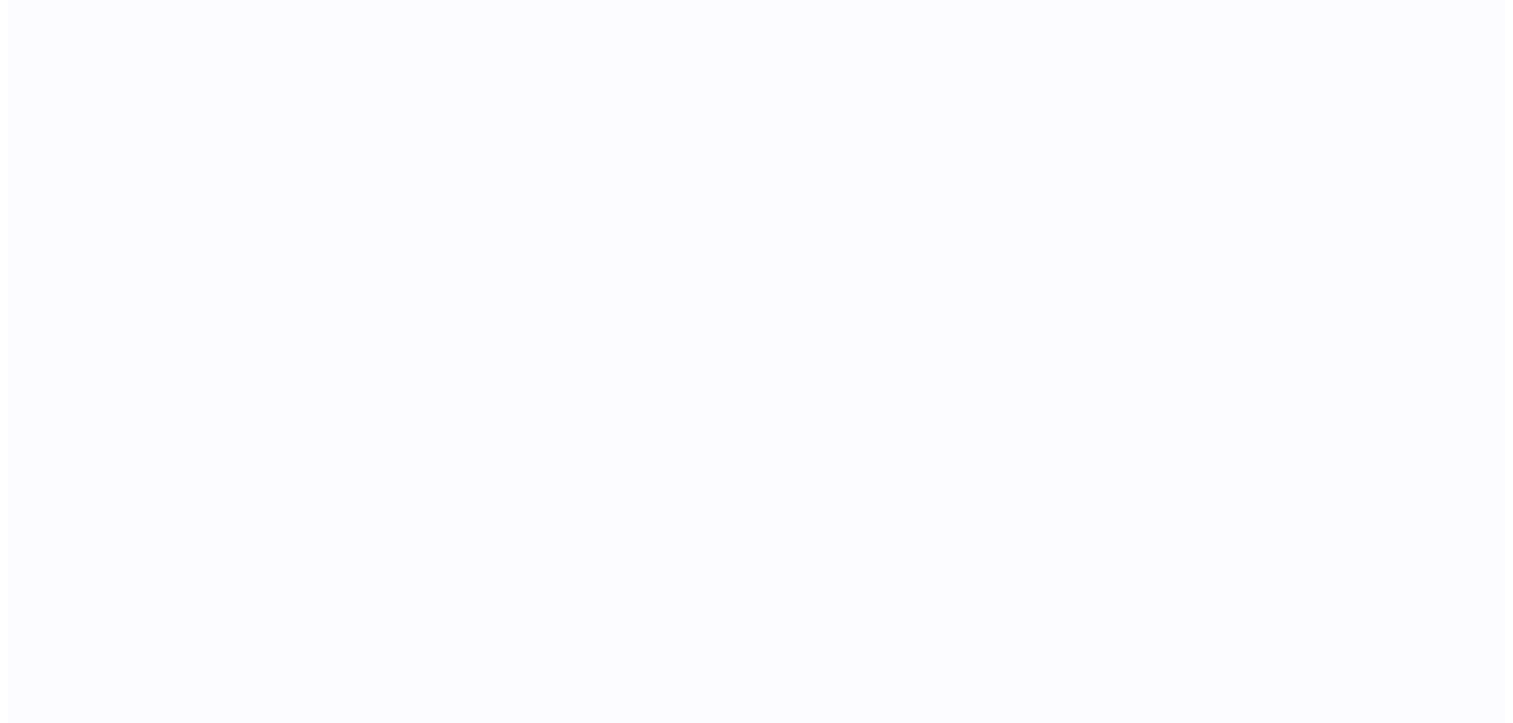scroll, scrollTop: 0, scrollLeft: 0, axis: both 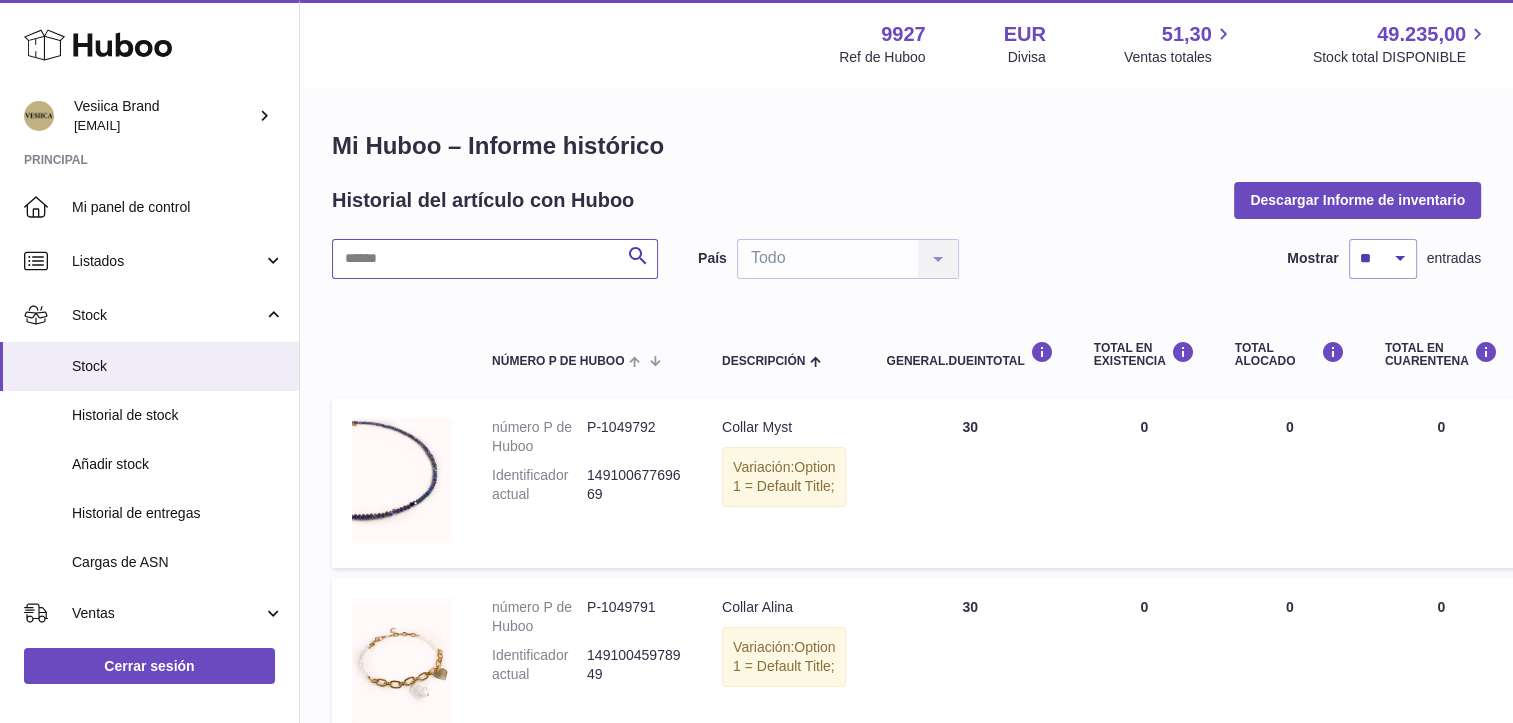 click at bounding box center (495, 259) 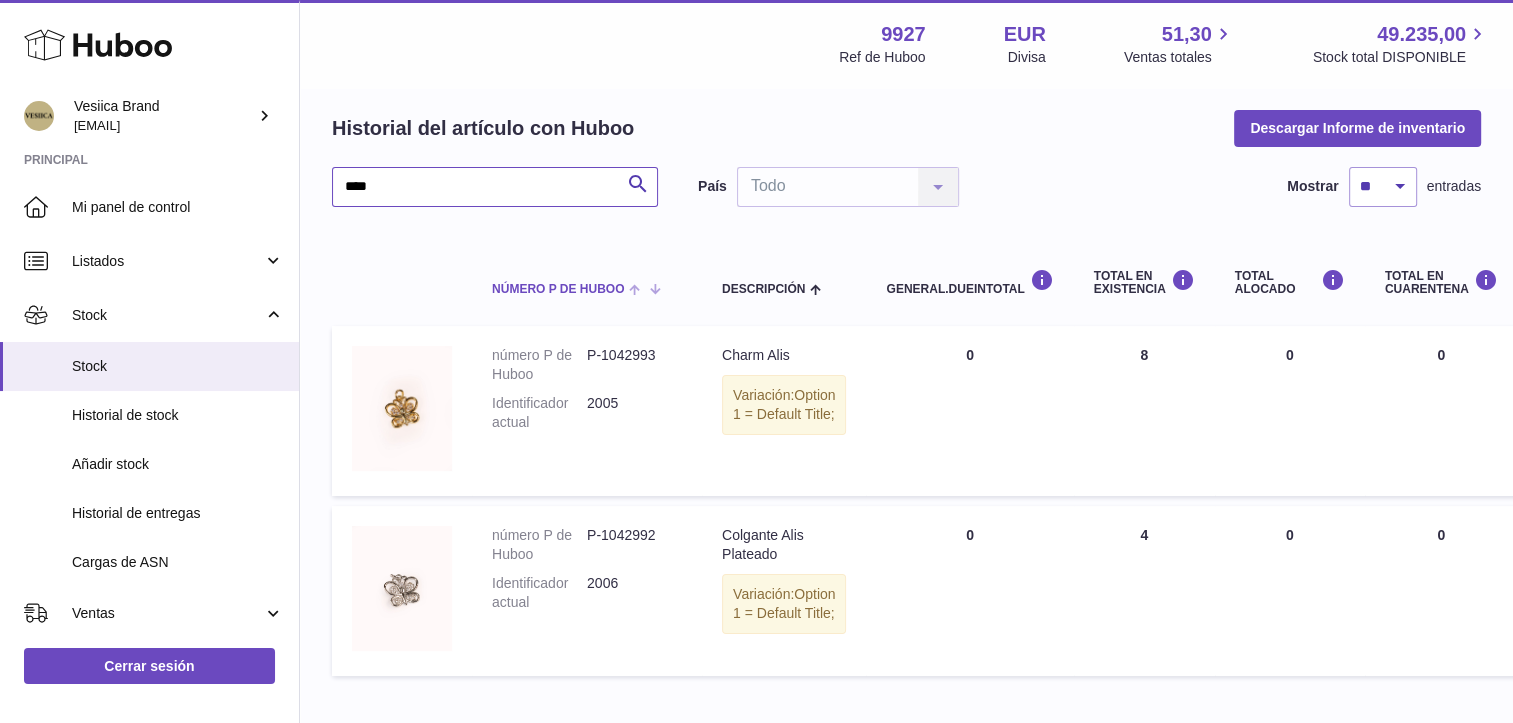 scroll, scrollTop: 100, scrollLeft: 0, axis: vertical 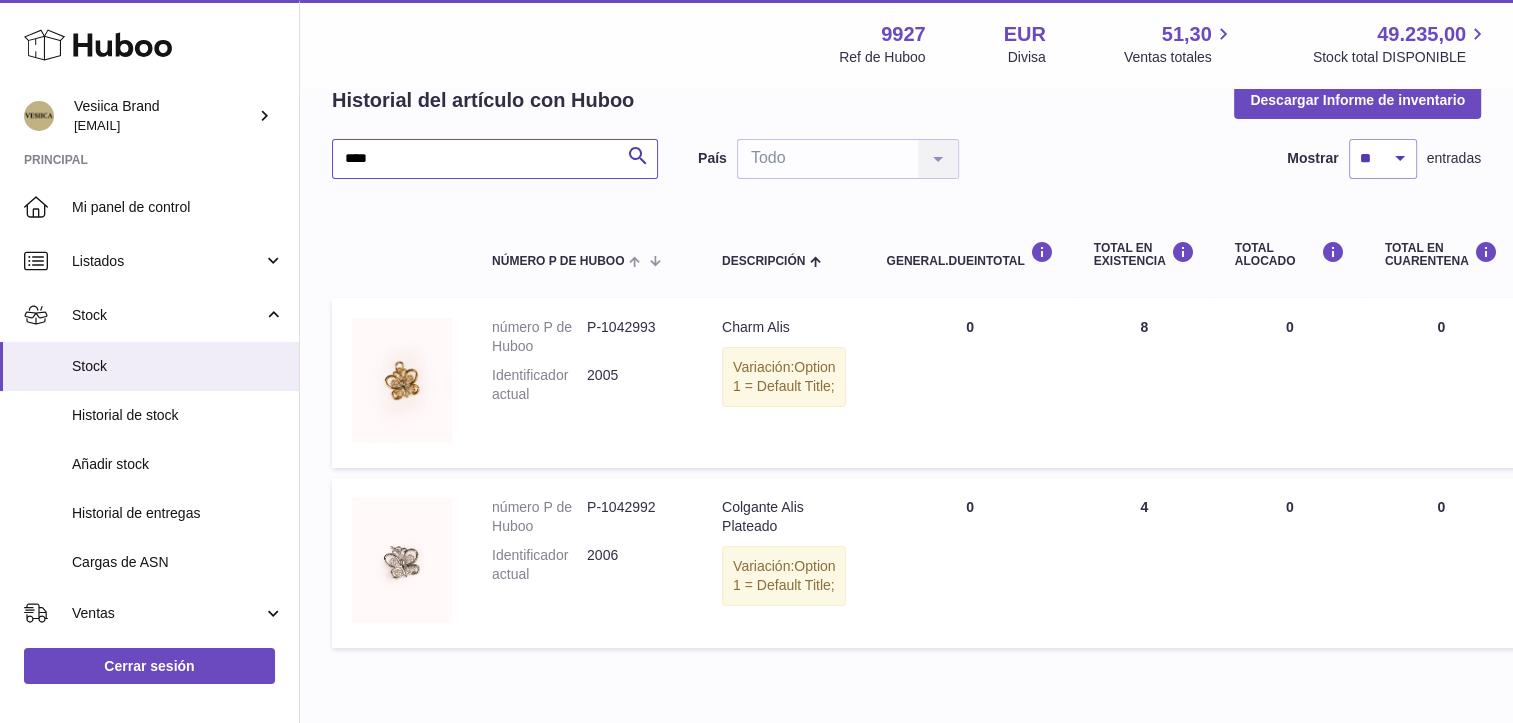 drag, startPoint x: 402, startPoint y: 158, endPoint x: 259, endPoint y: 165, distance: 143.17122 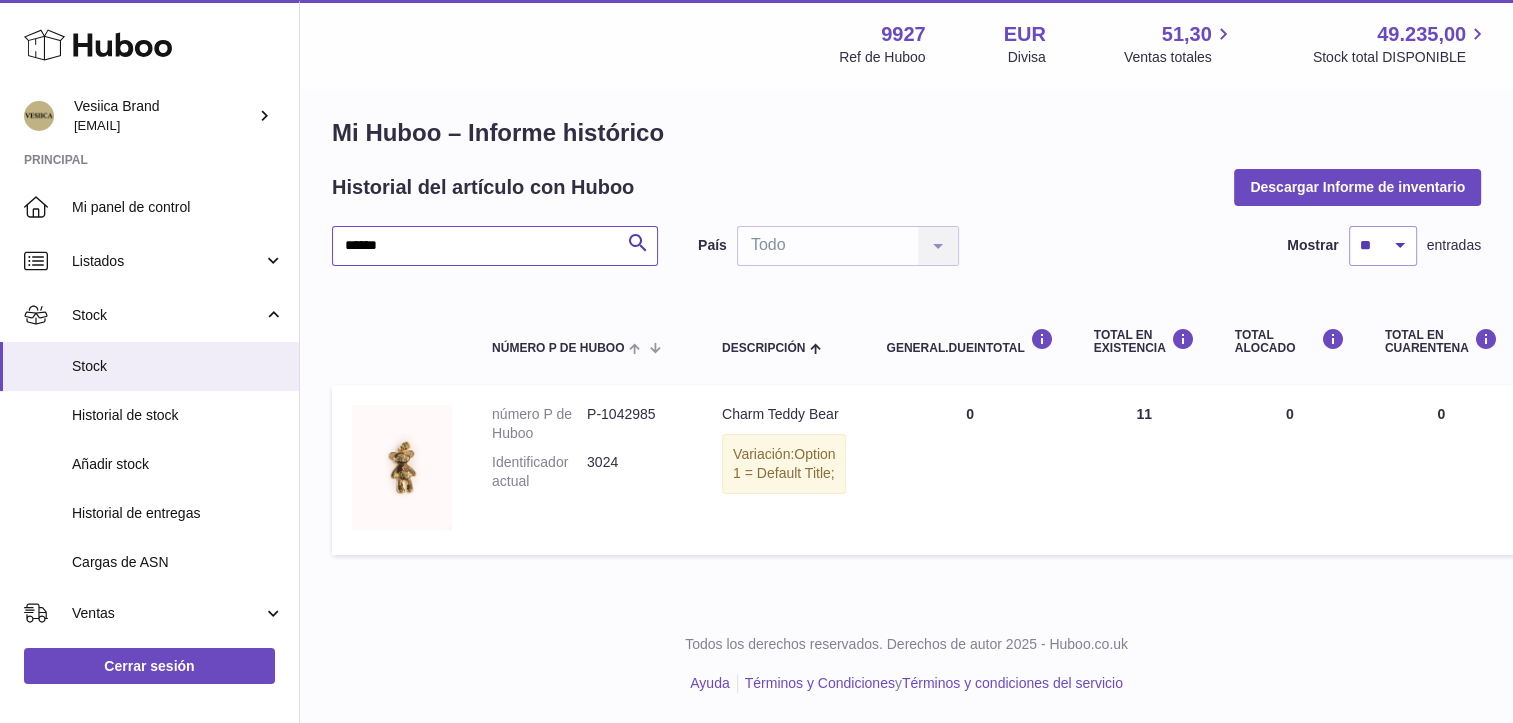 scroll, scrollTop: 17, scrollLeft: 0, axis: vertical 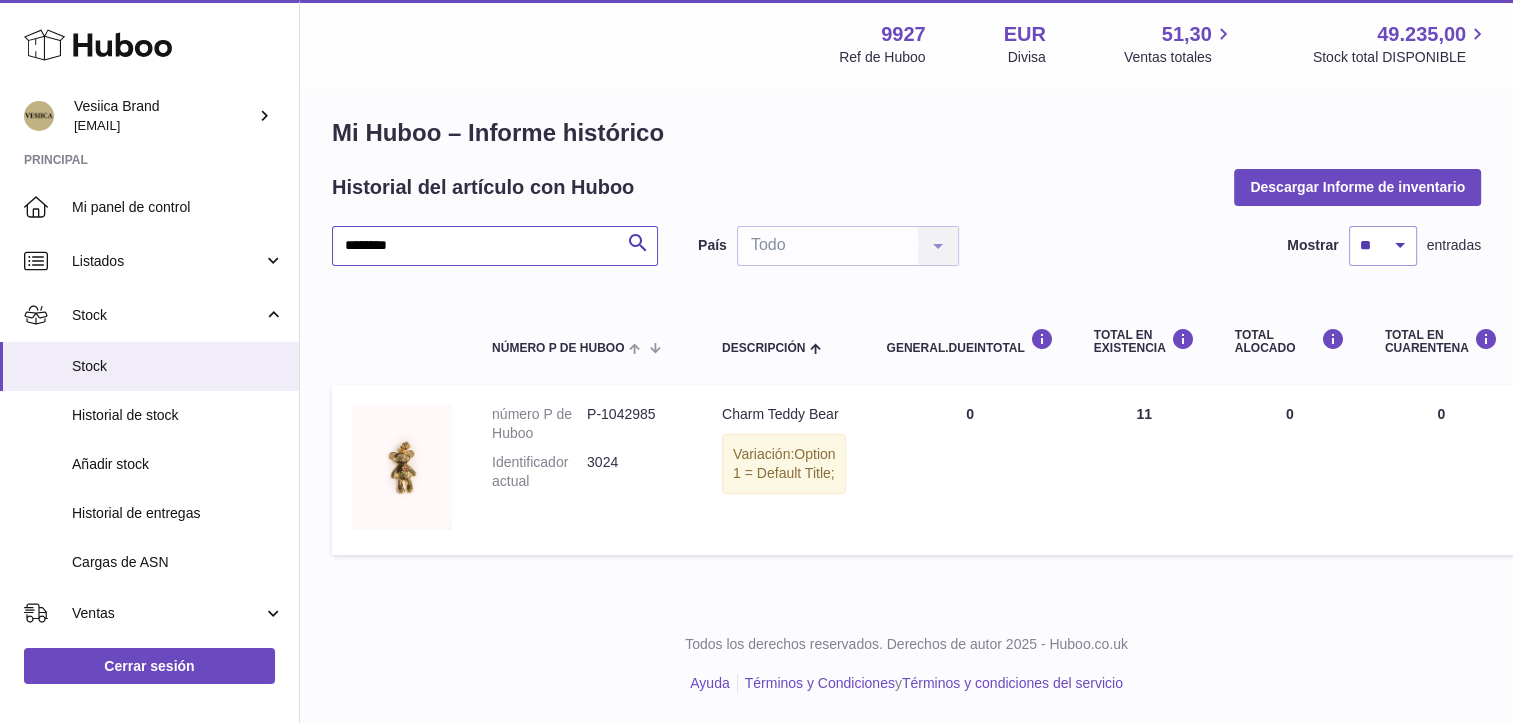 drag, startPoint x: 431, startPoint y: 238, endPoint x: 21, endPoint y: 172, distance: 415.27823 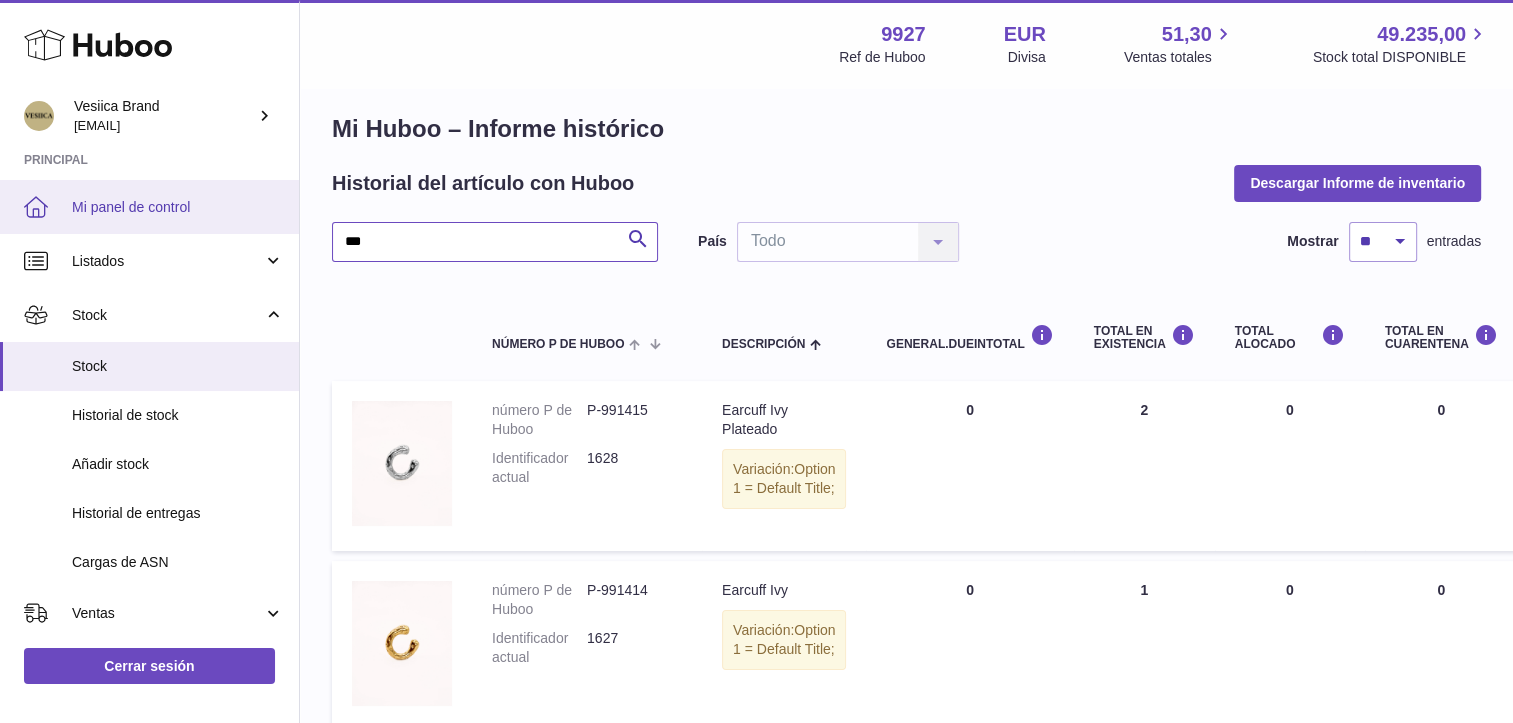 scroll, scrollTop: 100, scrollLeft: 0, axis: vertical 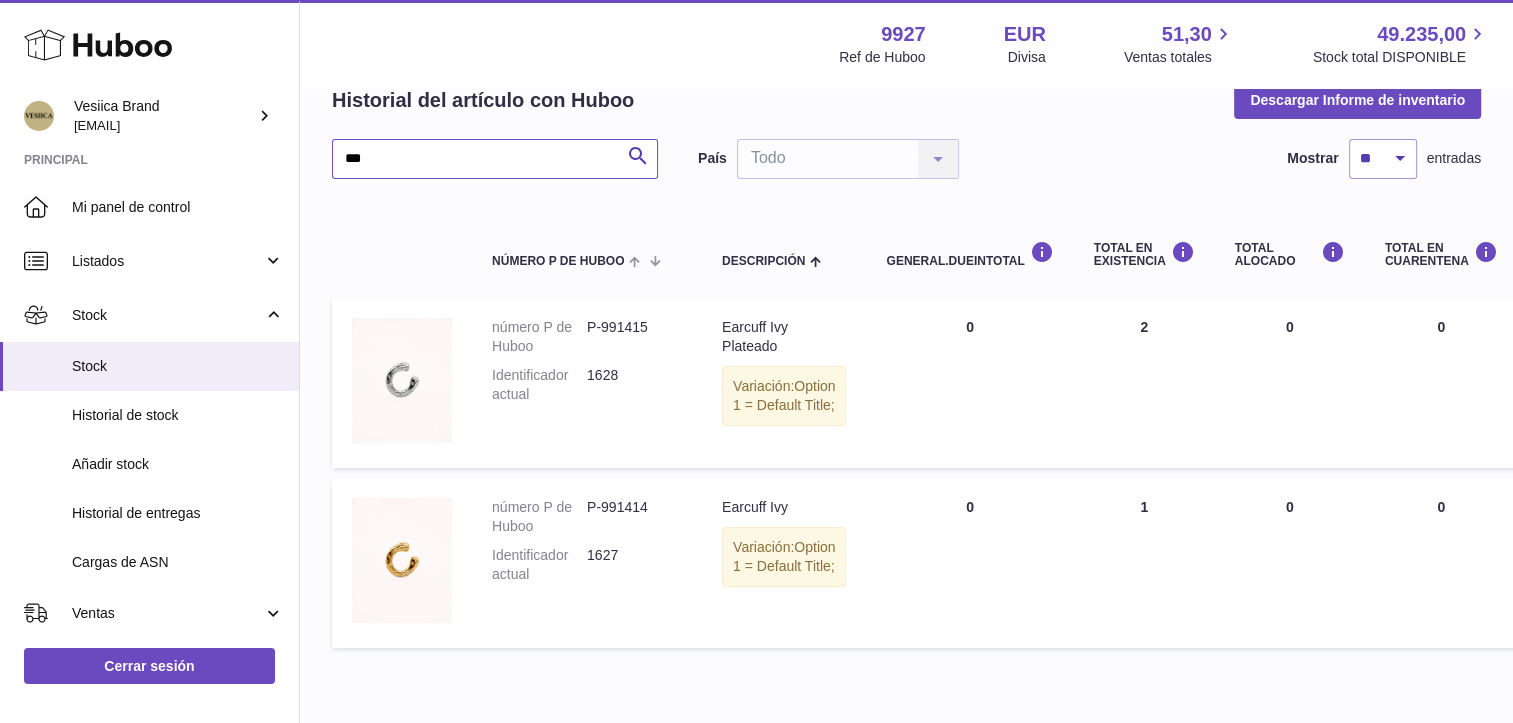 drag, startPoint x: 422, startPoint y: 163, endPoint x: 140, endPoint y: 143, distance: 282.70834 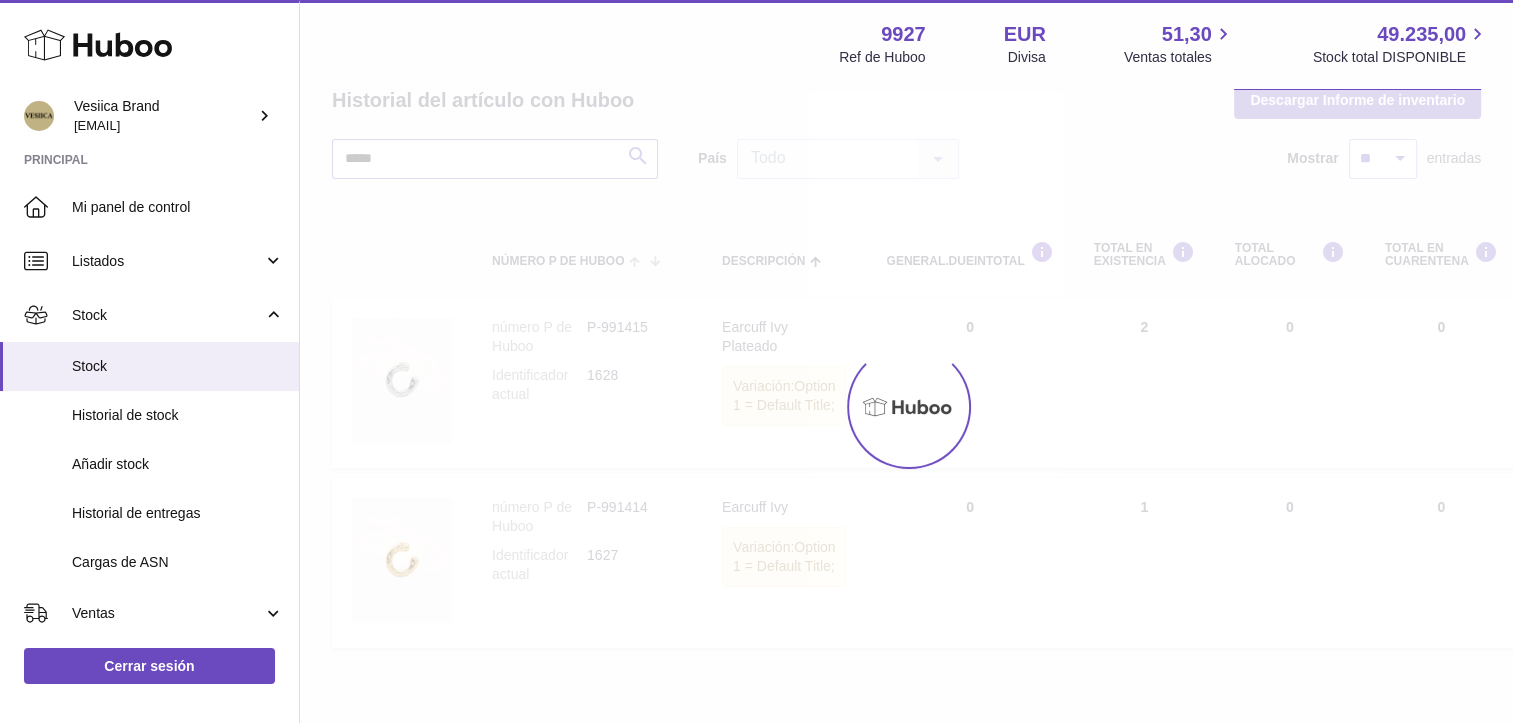 scroll, scrollTop: 17, scrollLeft: 0, axis: vertical 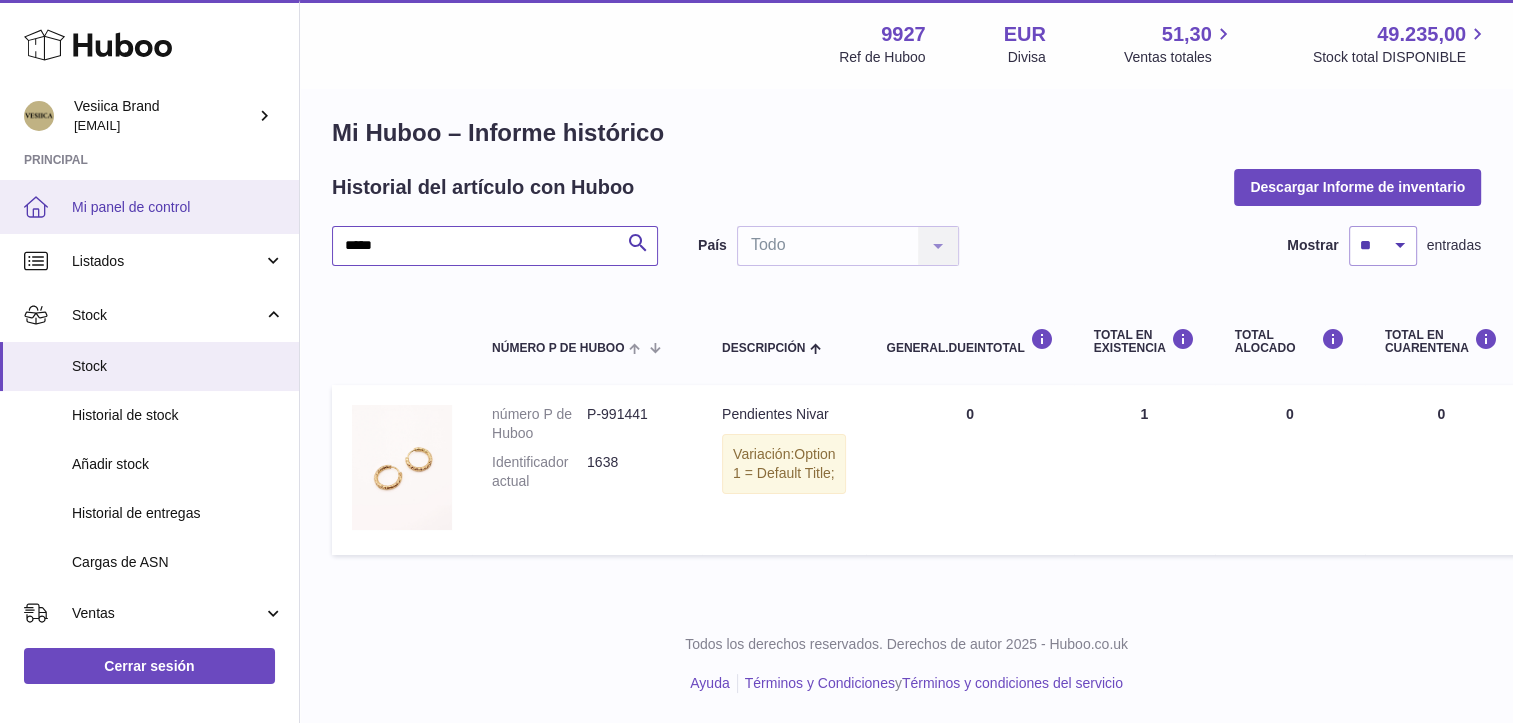 drag, startPoint x: 349, startPoint y: 239, endPoint x: 77, endPoint y: 185, distance: 277.3085 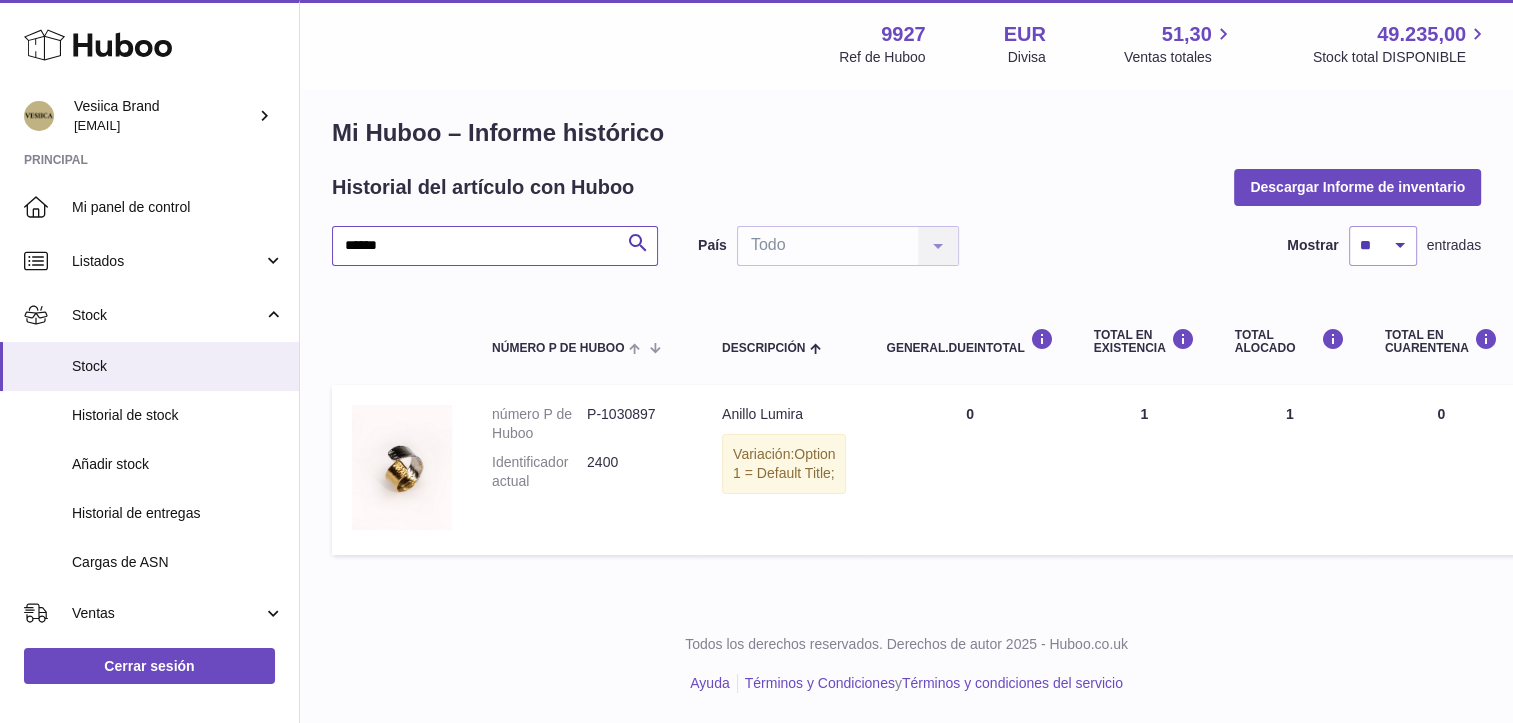 scroll, scrollTop: 15, scrollLeft: 0, axis: vertical 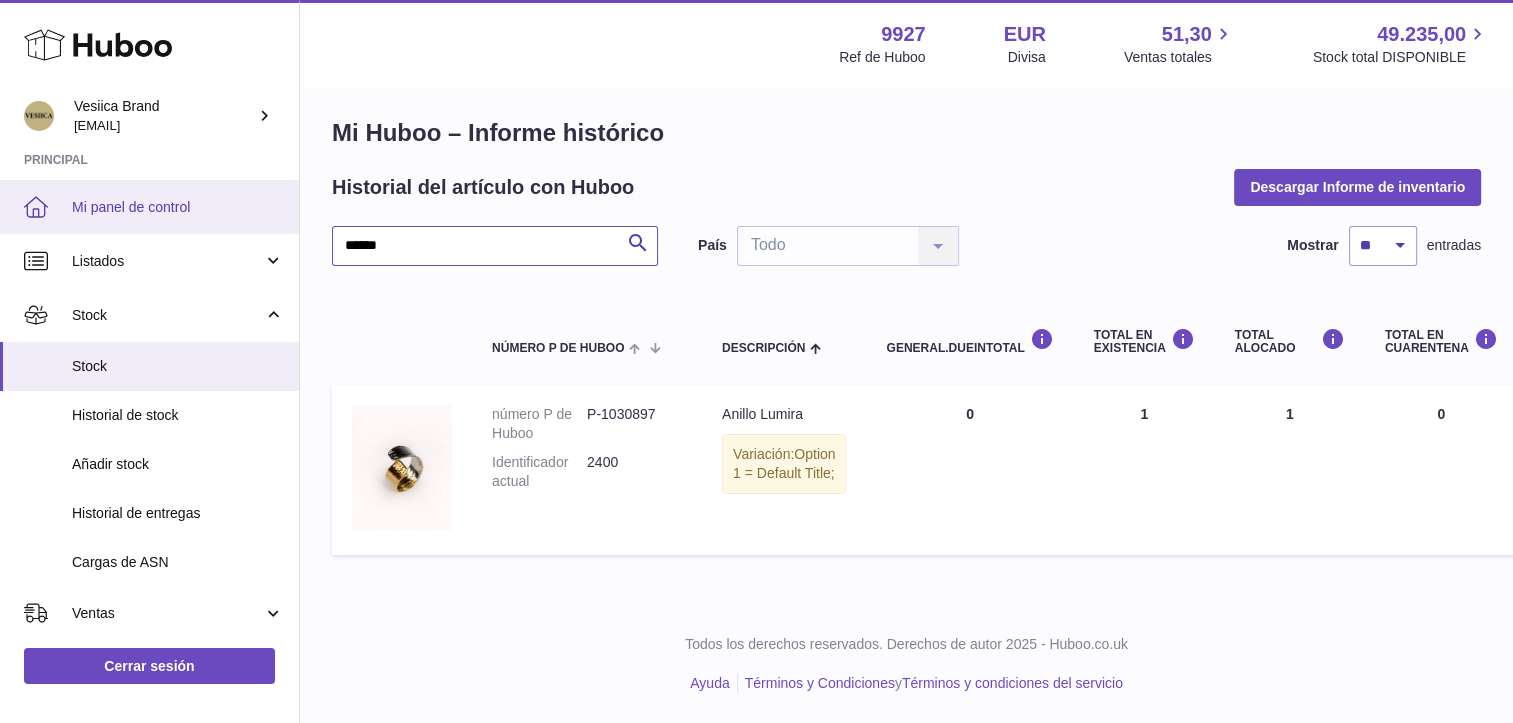 drag, startPoint x: 436, startPoint y: 238, endPoint x: 248, endPoint y: 231, distance: 188.13028 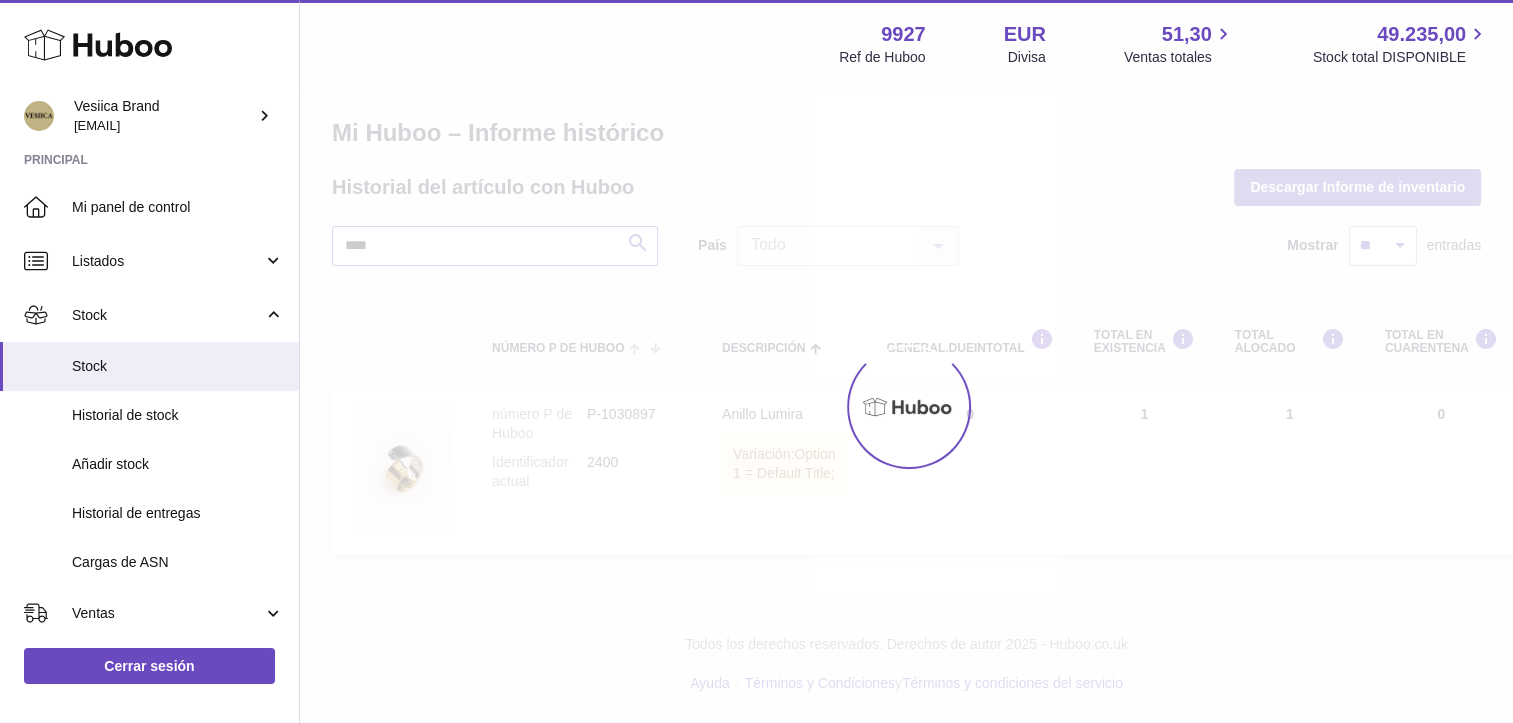 scroll, scrollTop: 100, scrollLeft: 0, axis: vertical 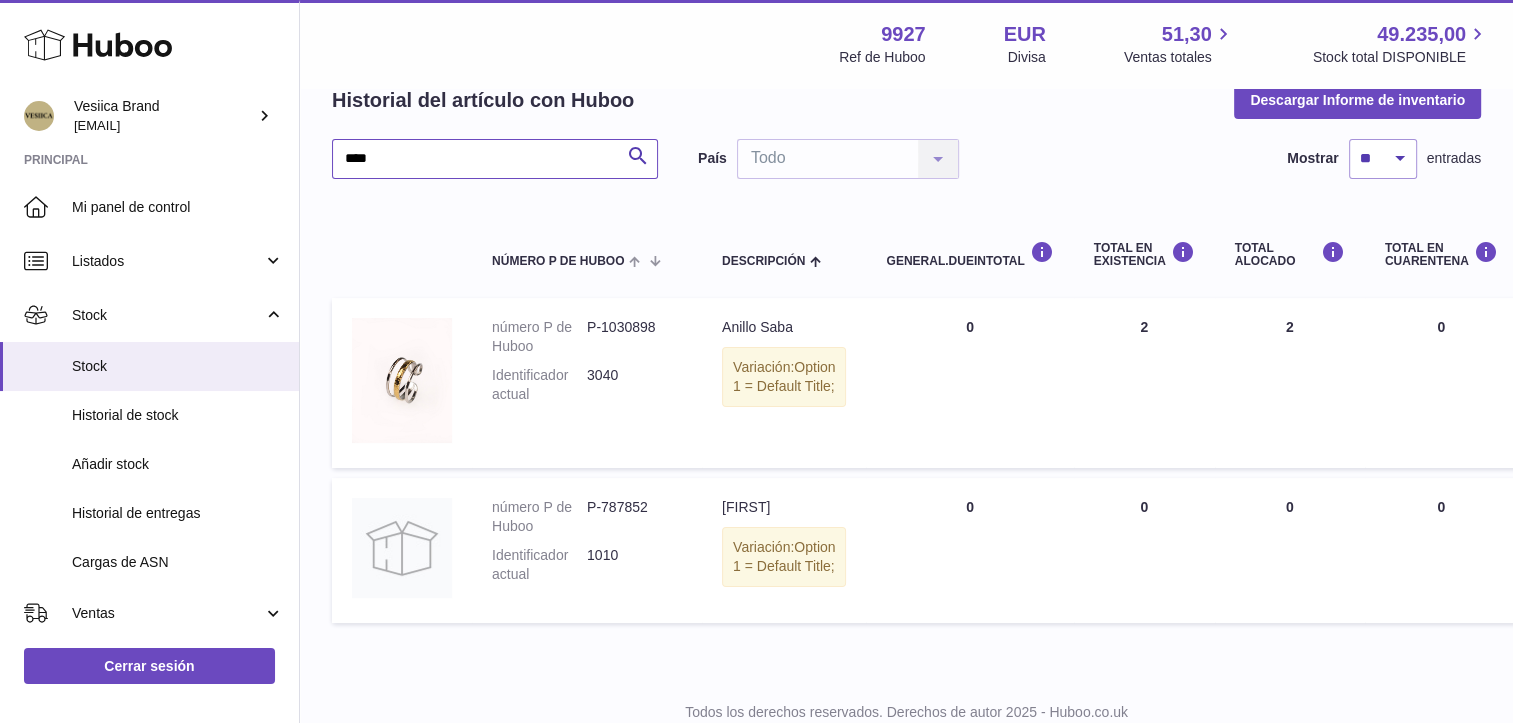 drag, startPoint x: 393, startPoint y: 162, endPoint x: 85, endPoint y: 158, distance: 308.02597 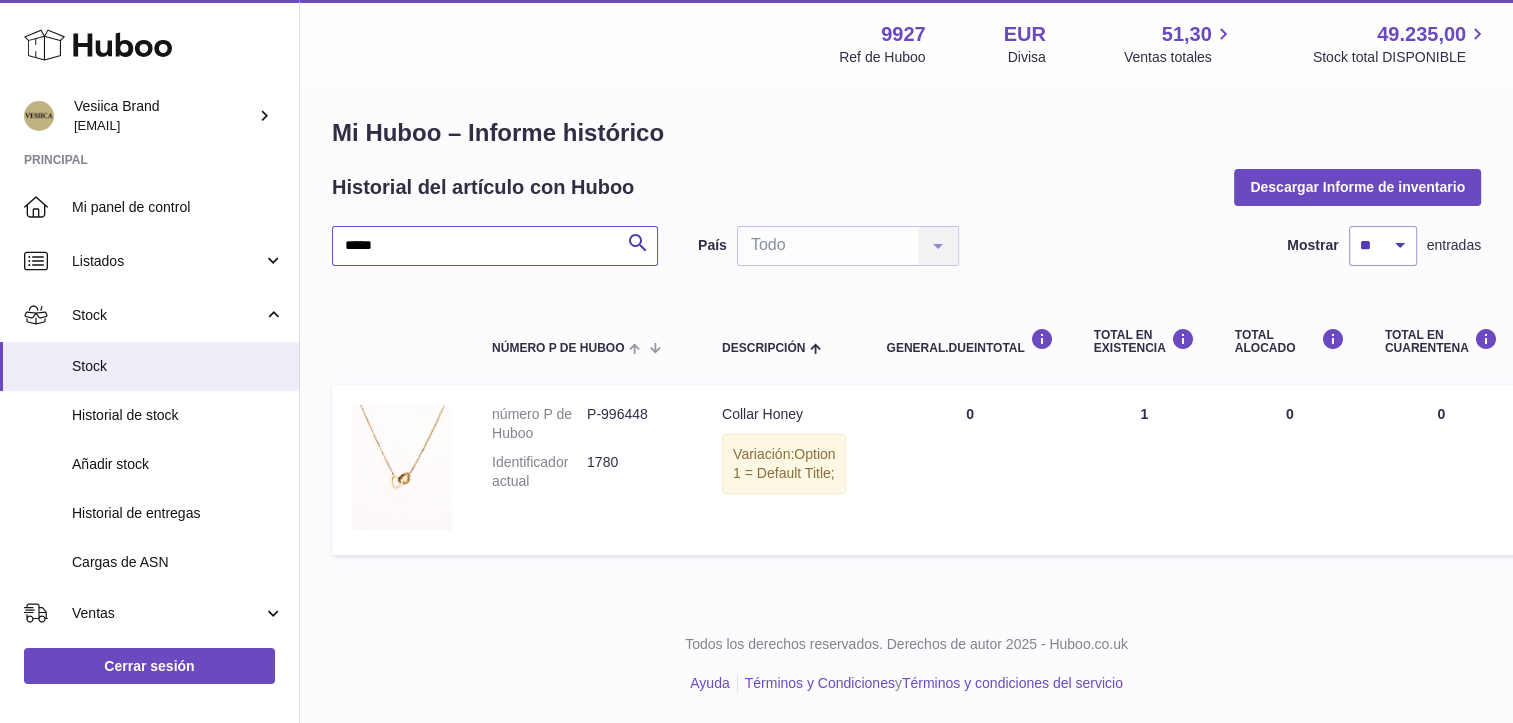 scroll, scrollTop: 15, scrollLeft: 0, axis: vertical 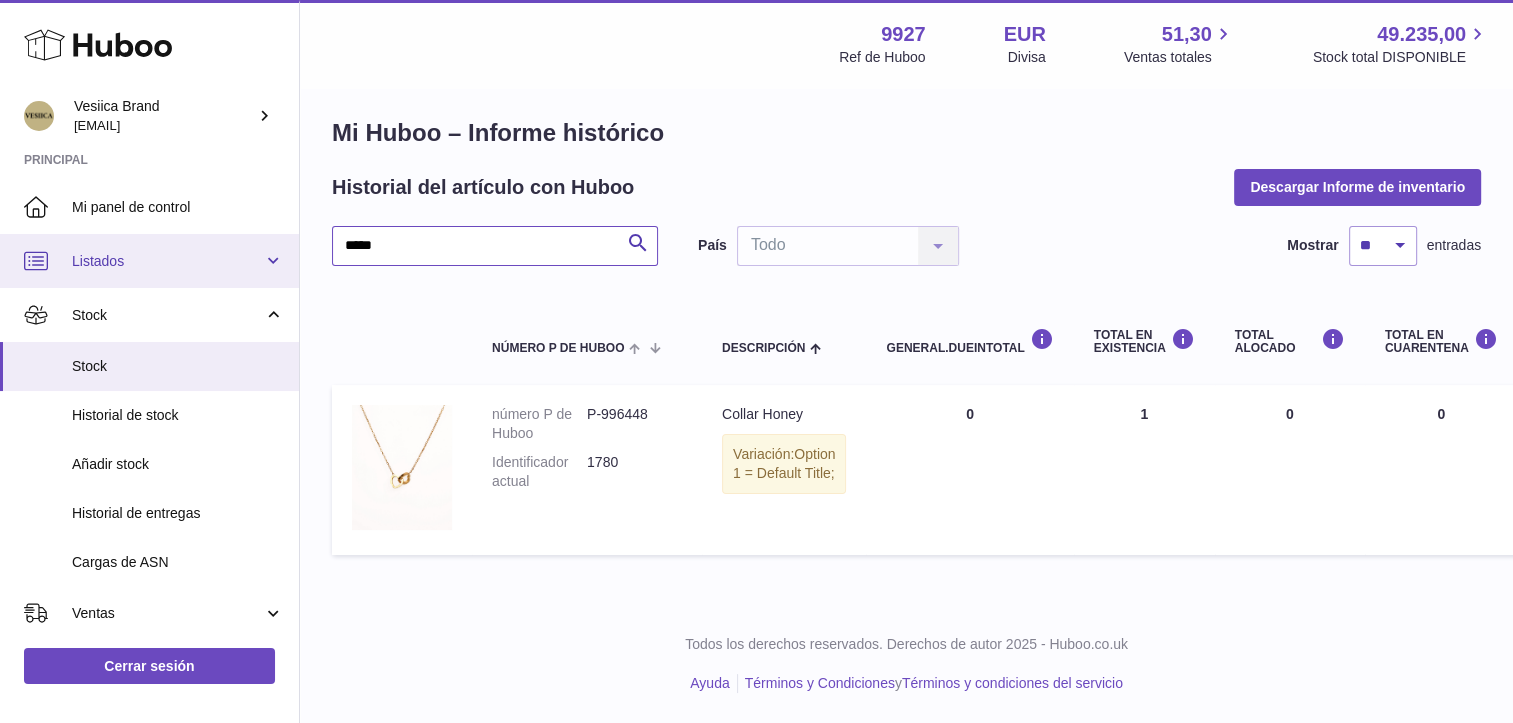drag, startPoint x: 204, startPoint y: 242, endPoint x: 12, endPoint y: 199, distance: 196.7562 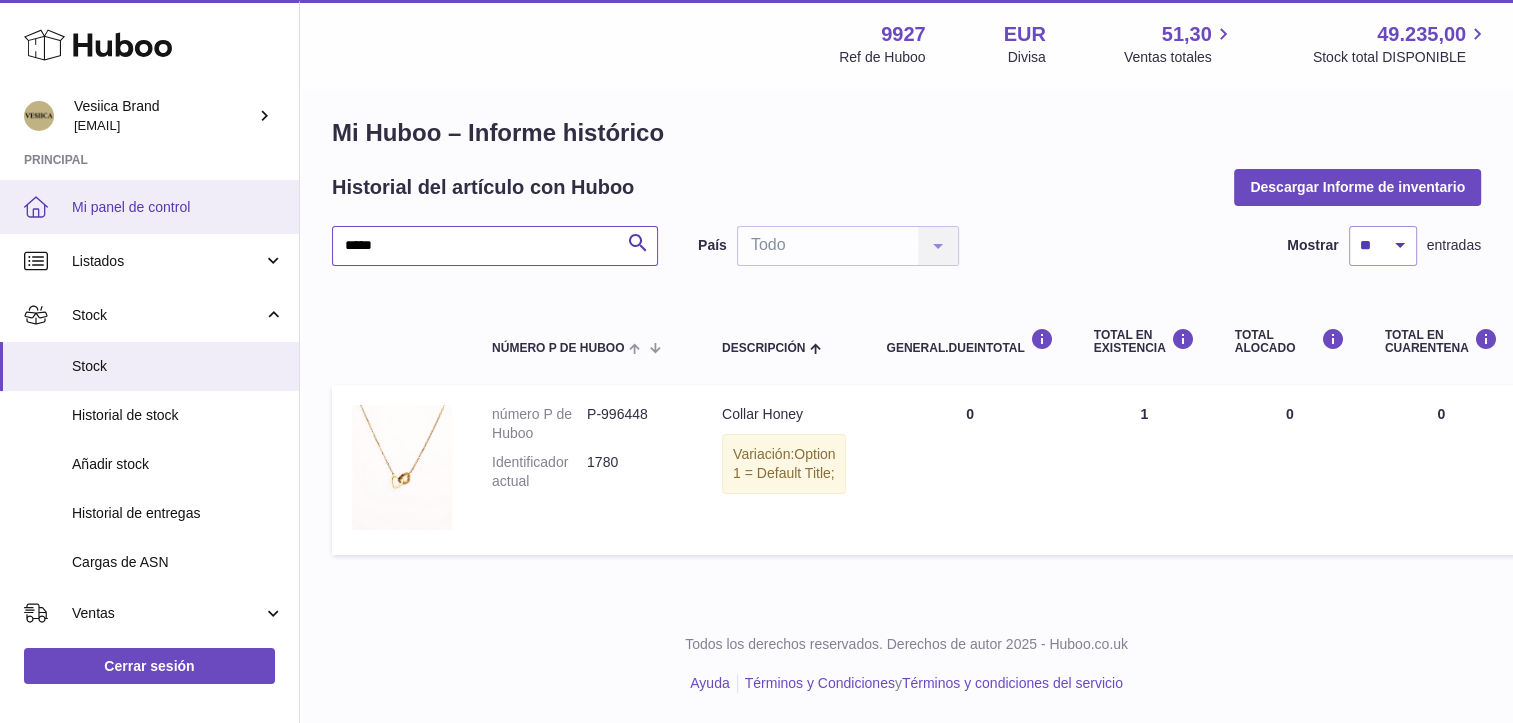click on "Huboo
Vesiica Brand
[EMAIL]     Principal     Mi panel de control       Listados     No está con Huboo Listados con Huboo Paquetes   Stock     Stock Historial de stock Añadir stock Historial de entregas Cargas de ASN   Ventas     Ventas Añadir pedido manual   Pedidos     Pedidos Añadir pedido manual   Uso       Facturación y pagos     Historial de facturación Historial de almacenamiento Domiciliaciones bancarias general.accountBalance   Incidencias       Canales       Configuración       Devoluciones       Cerrar sesión   Menú   Huboo     9927   Ref de Huboo    EUR   Divisa   51,30     Ventas totales   49.235,00     Stock total DISPONIBLE   Divisa   EUR   Ventas totales   51,30   Stock total DISPONIBLE   49.235,00   Mi Huboo – Informe histórico     Historial del artículo con Huboo
Descargar Informe de inventario
*****     Buscar
País
Todo         Todo       List is empty." at bounding box center (756, 355) 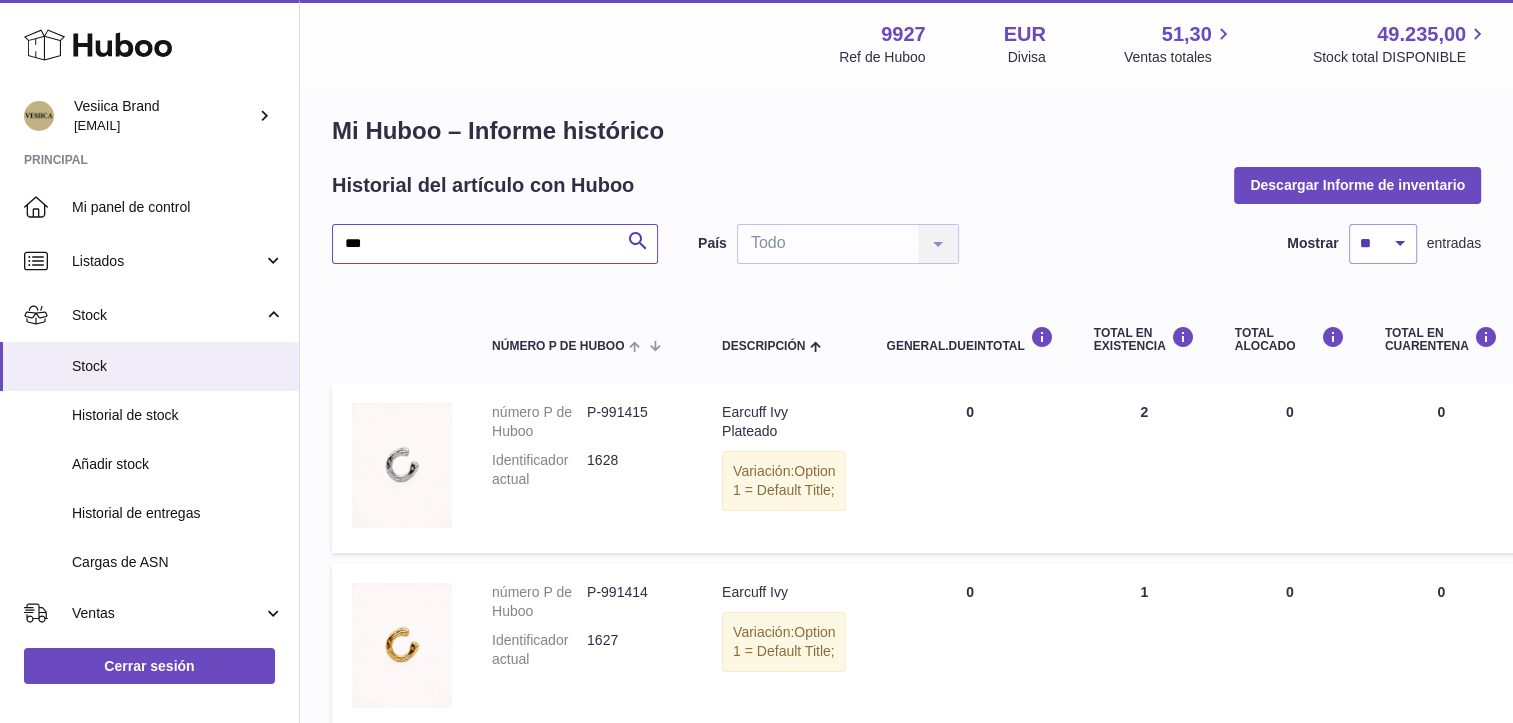 scroll, scrollTop: 100, scrollLeft: 0, axis: vertical 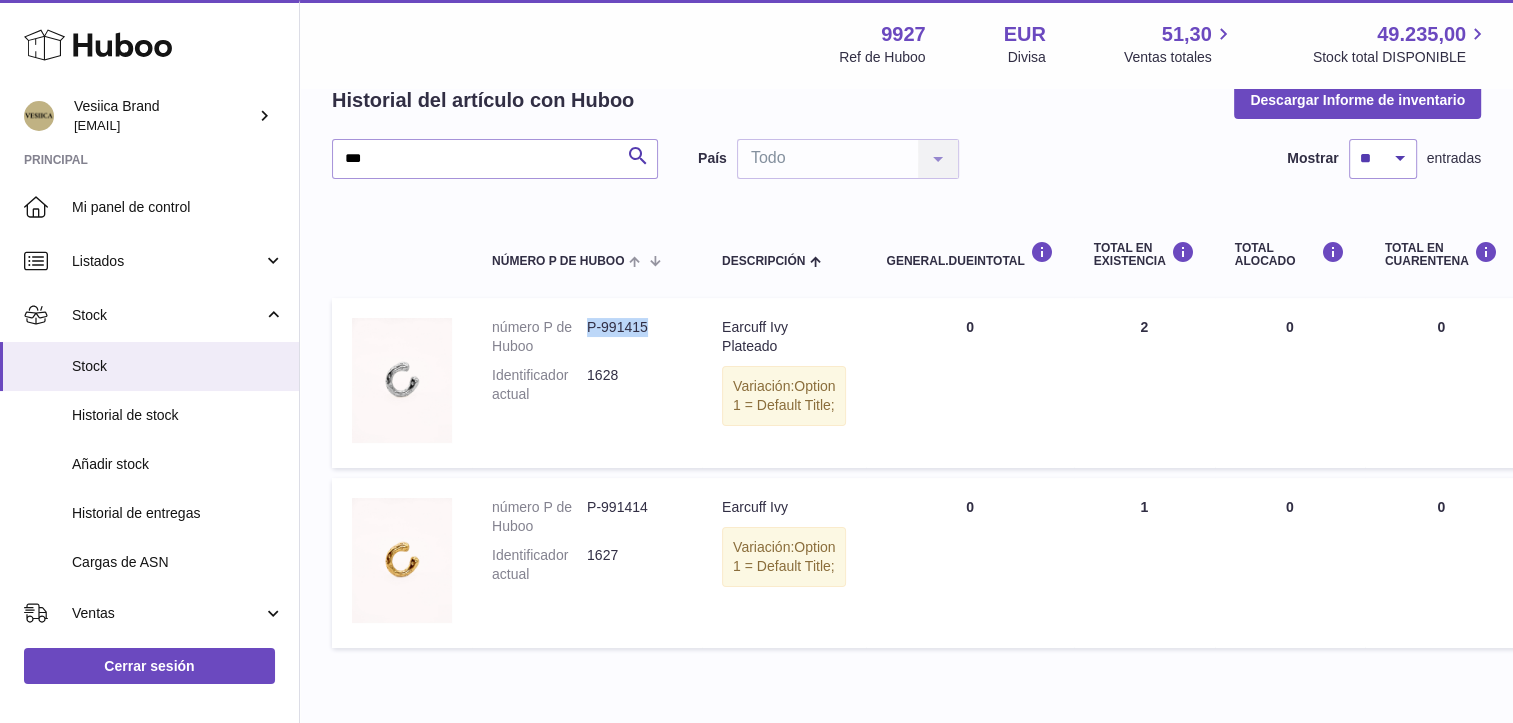drag, startPoint x: 656, startPoint y: 326, endPoint x: 587, endPoint y: 327, distance: 69.00725 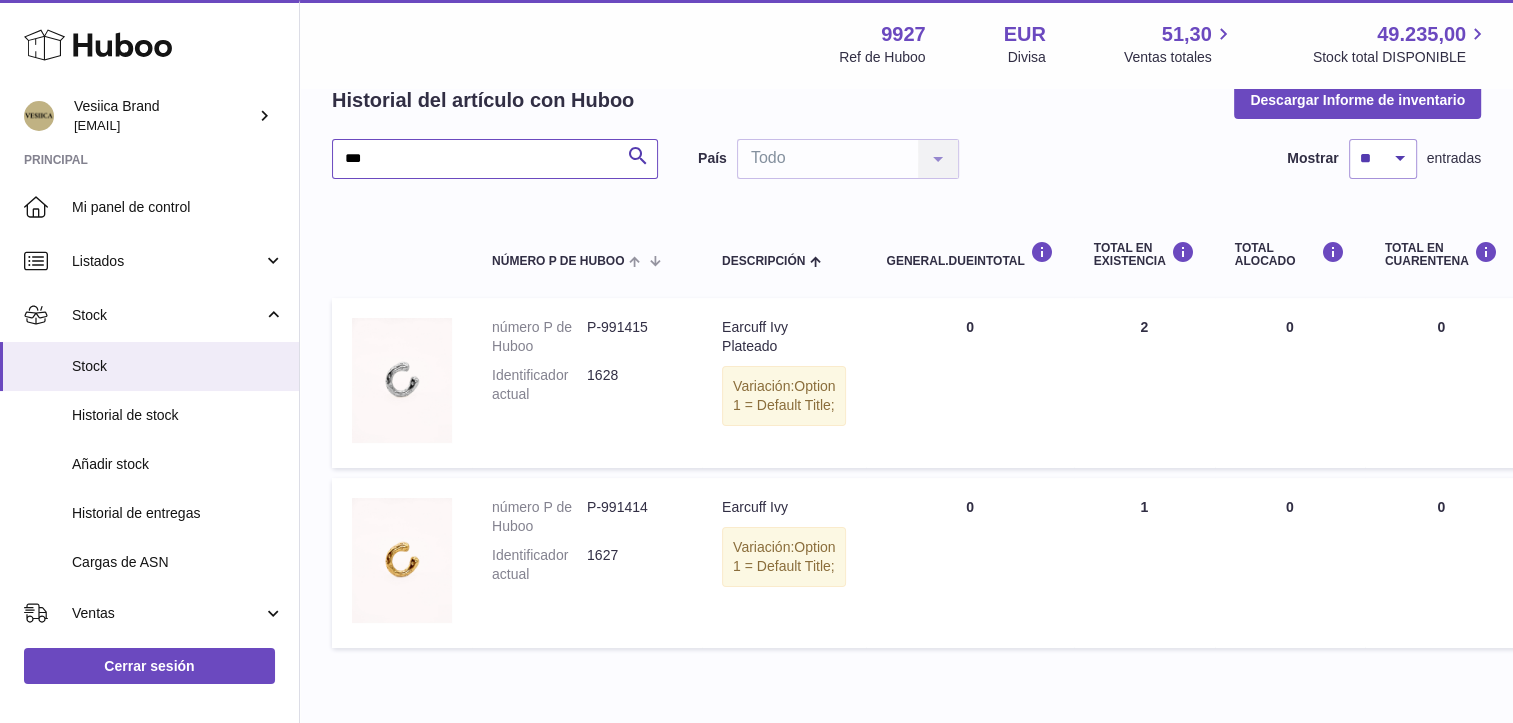drag, startPoint x: 388, startPoint y: 162, endPoint x: 155, endPoint y: 155, distance: 233.10513 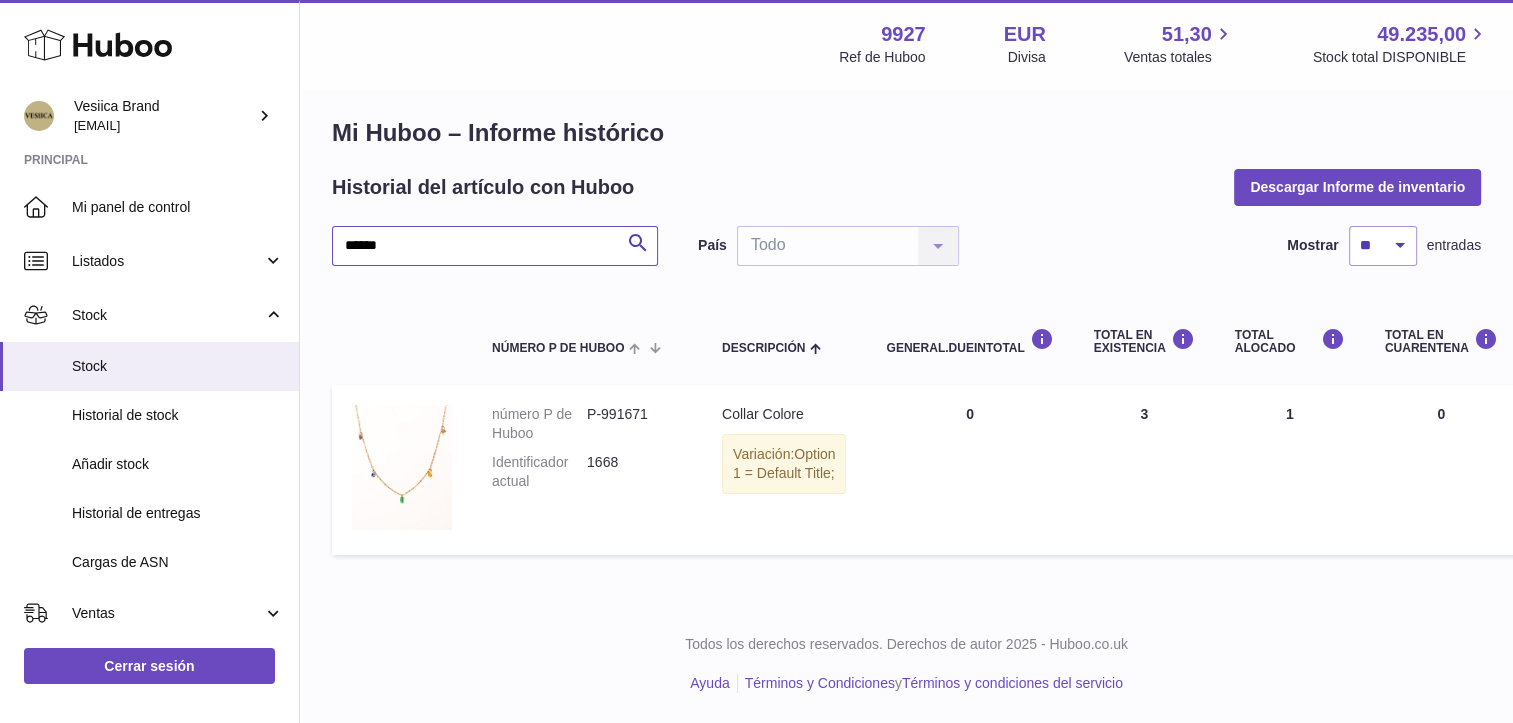 scroll, scrollTop: 15, scrollLeft: 0, axis: vertical 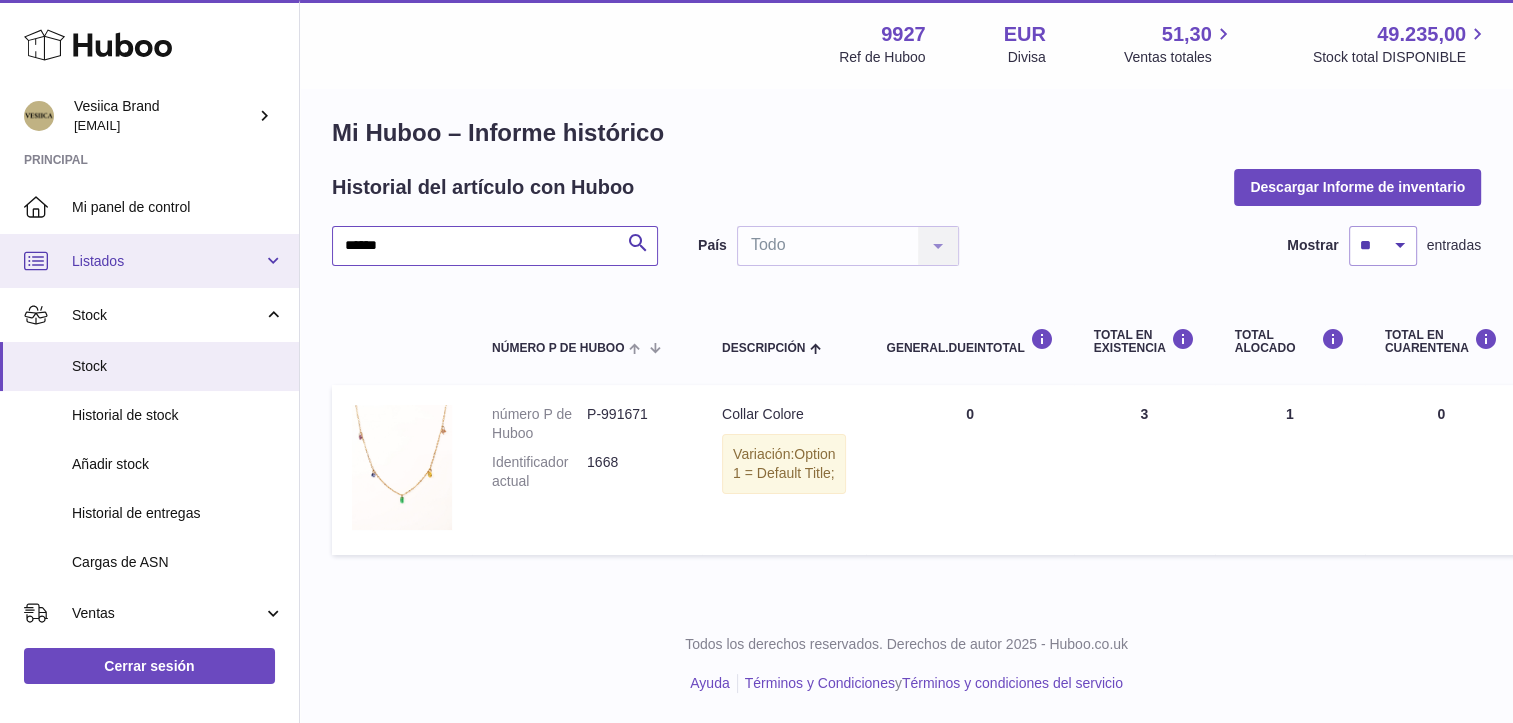 drag, startPoint x: 394, startPoint y: 241, endPoint x: 113, endPoint y: 246, distance: 281.0445 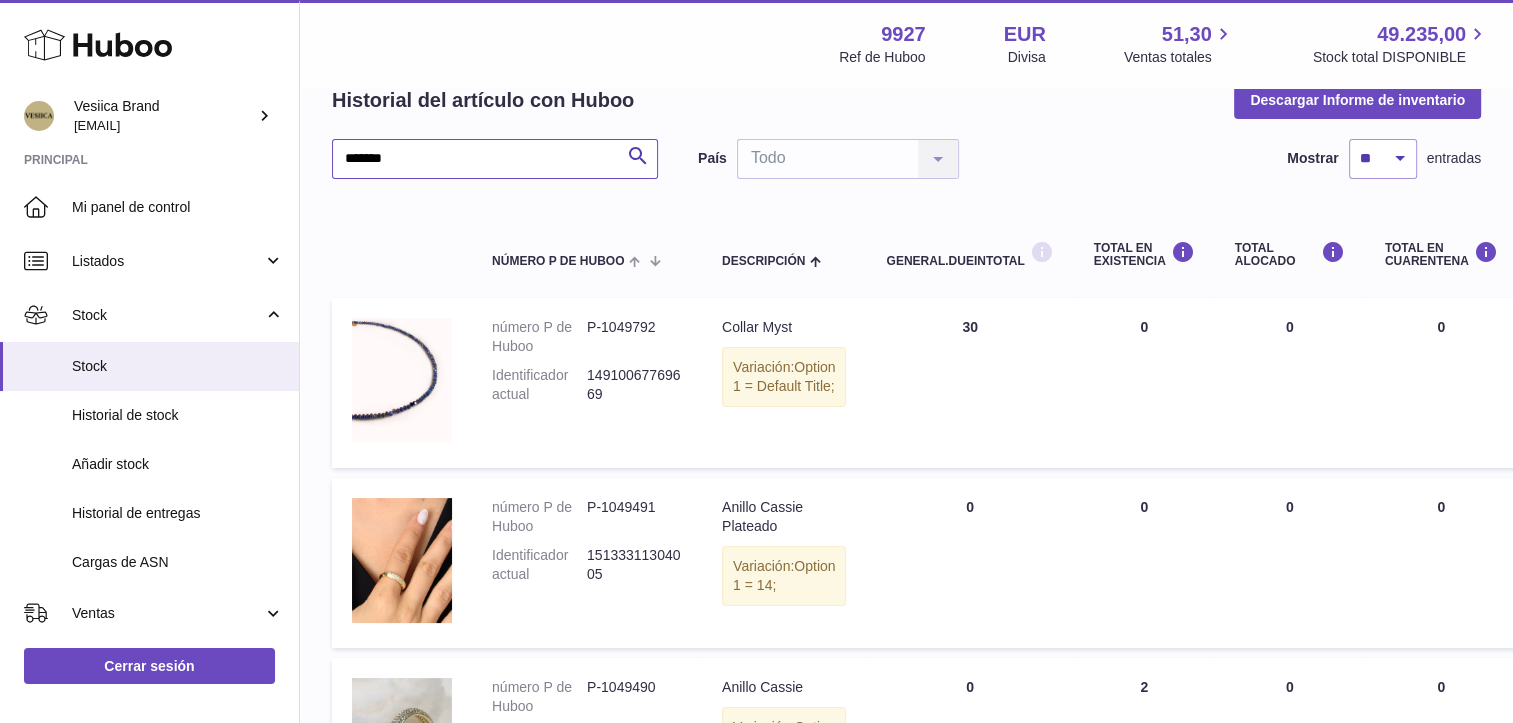 scroll, scrollTop: 15, scrollLeft: 0, axis: vertical 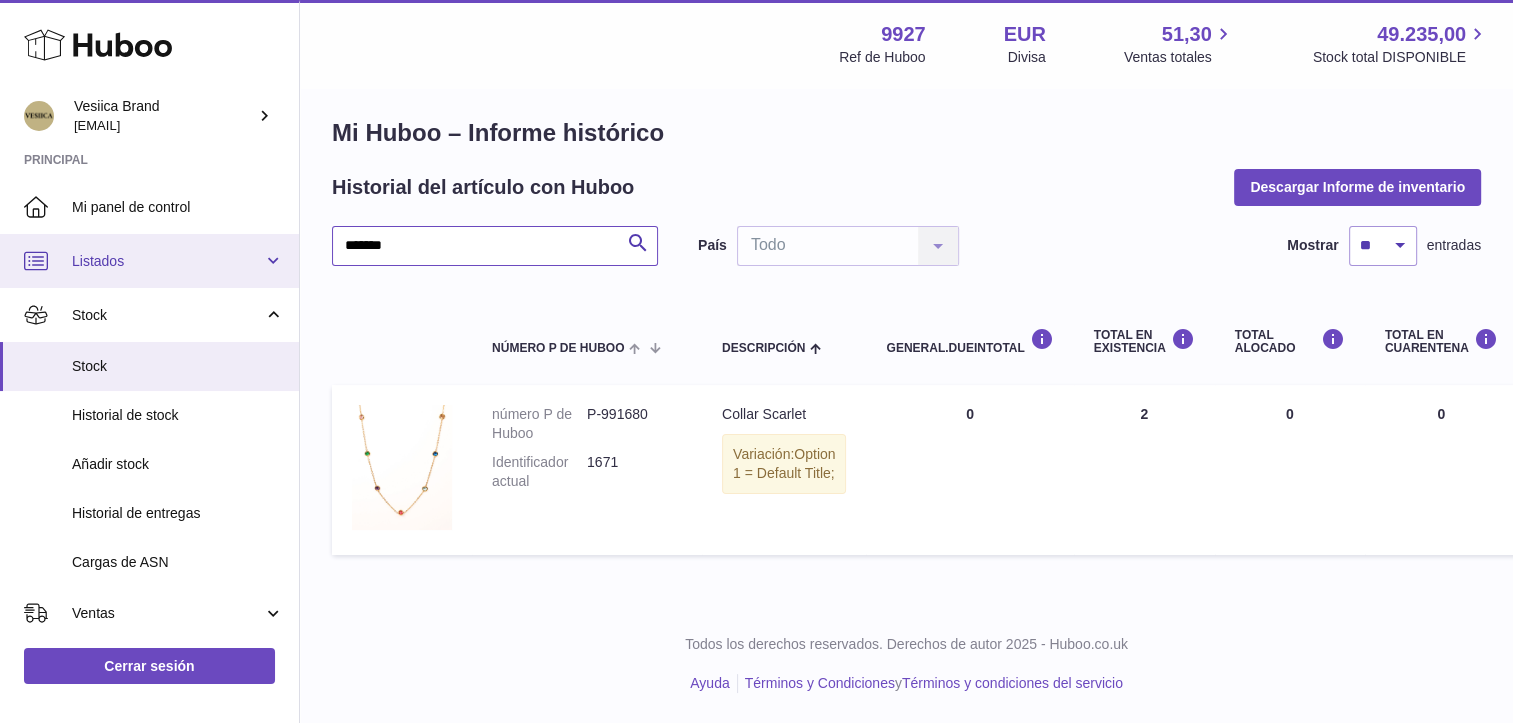 drag, startPoint x: 414, startPoint y: 239, endPoint x: 164, endPoint y: 238, distance: 250.002 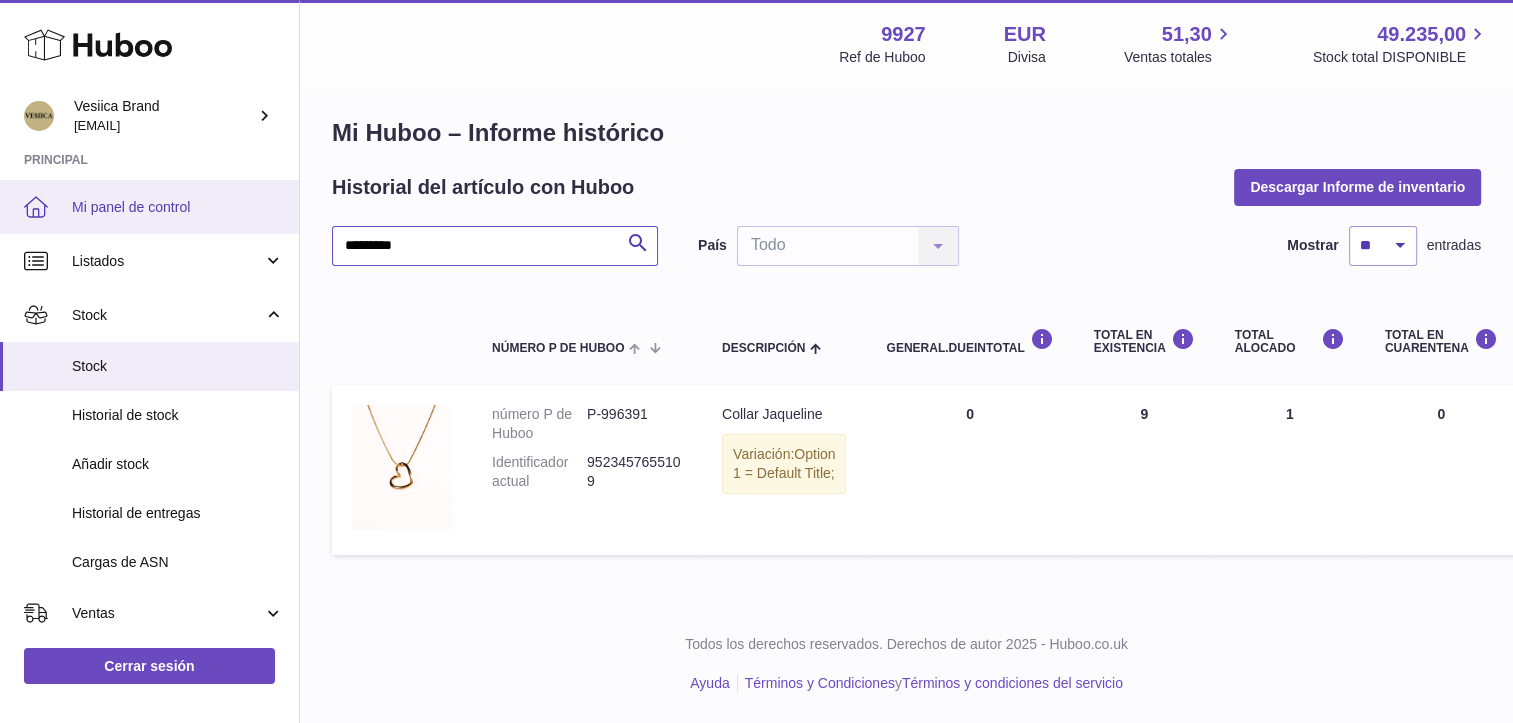 drag, startPoint x: 404, startPoint y: 246, endPoint x: 70, endPoint y: 194, distance: 338.02368 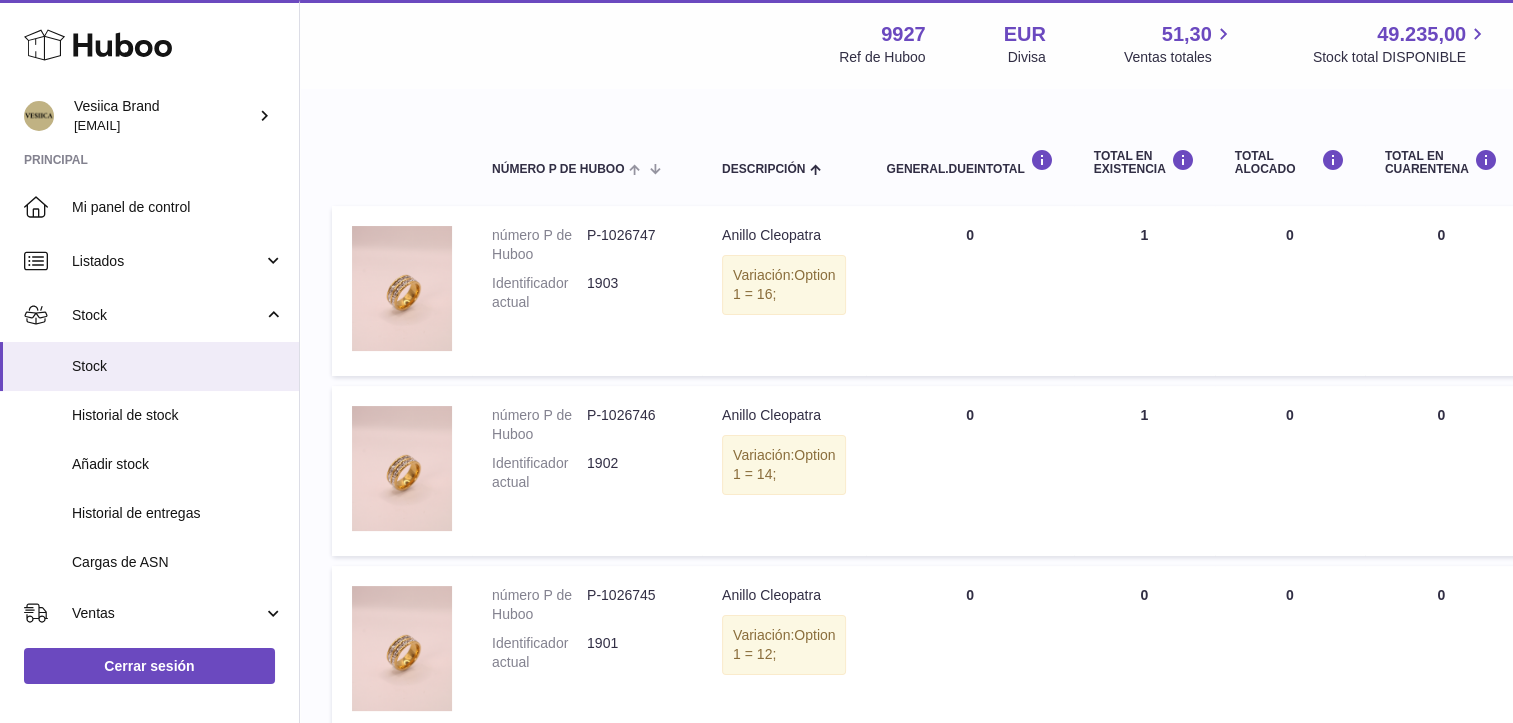 scroll, scrollTop: 227, scrollLeft: 0, axis: vertical 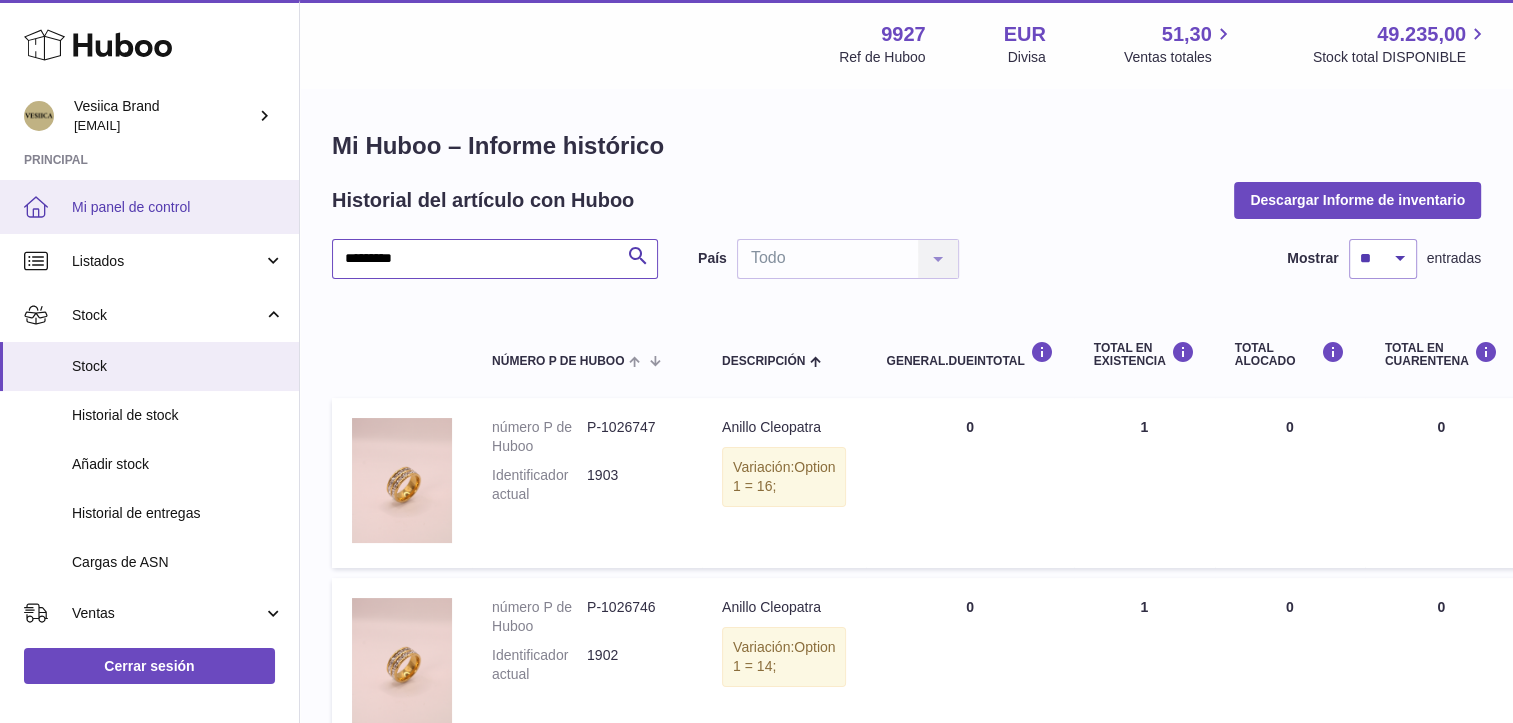 drag, startPoint x: 336, startPoint y: 260, endPoint x: 0, endPoint y: 226, distance: 337.71585 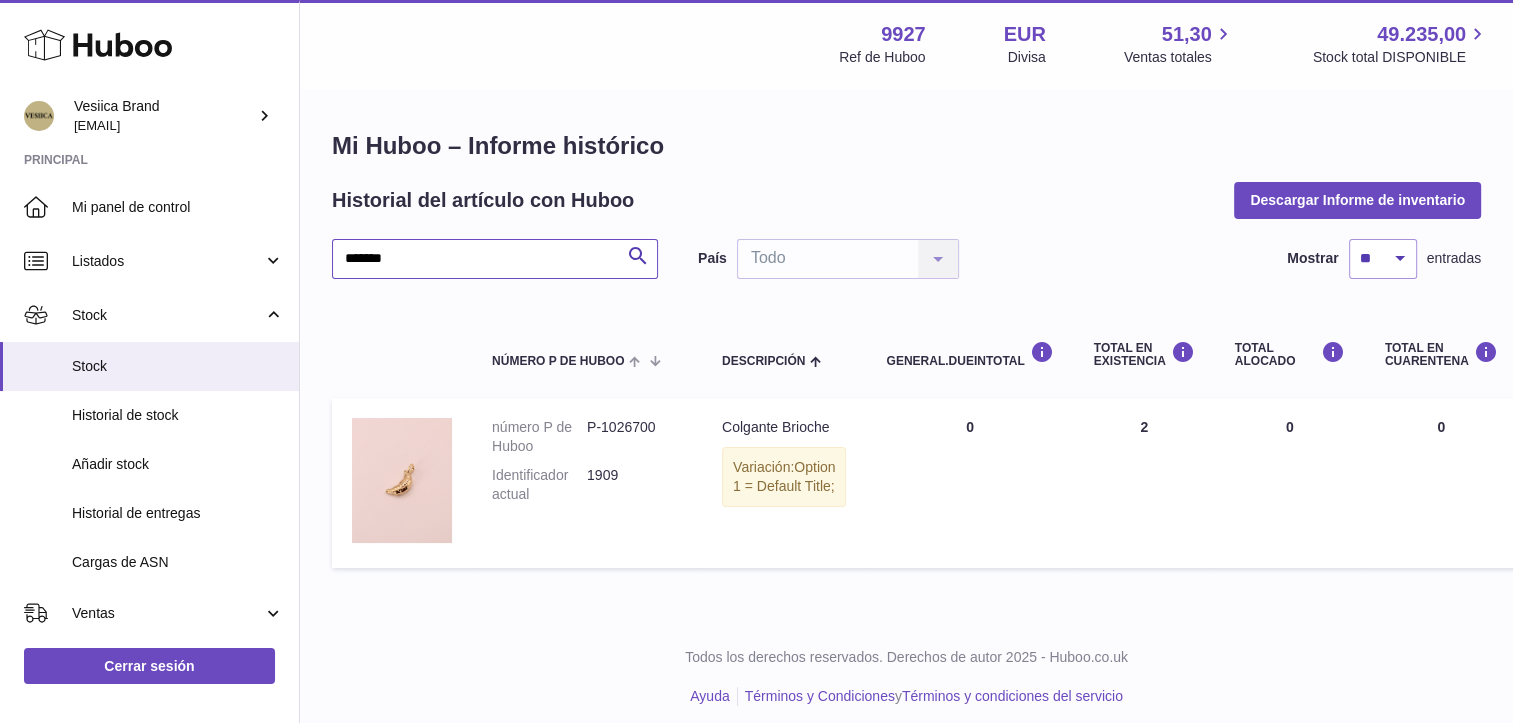type on "*******" 